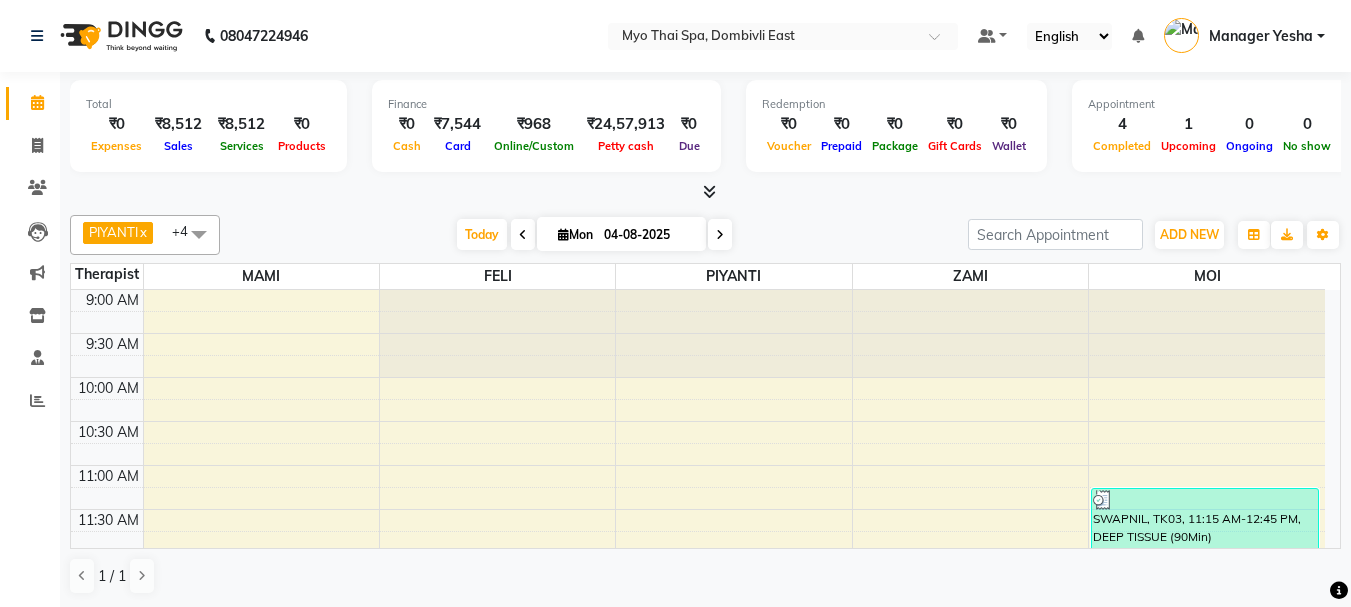 scroll, scrollTop: 0, scrollLeft: 0, axis: both 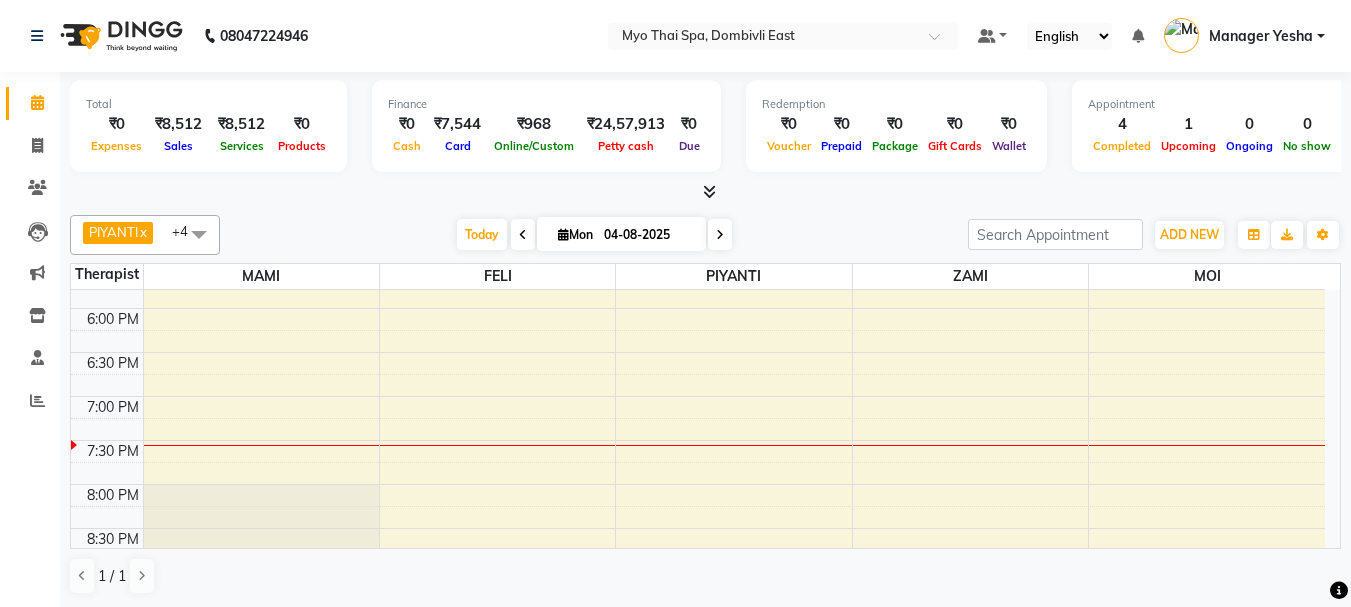 click on "9:00 AM 9:30 AM 10:00 AM 10:30 AM 11:00 AM 11:30 AM 12:00 PM 12:30 PM 1:00 PM 1:30 PM 2:00 PM 2:30 PM 3:00 PM 3:30 PM 4:00 PM 4:30 PM 5:00 PM 5:30 PM 6:00 PM 6:30 PM 7:00 PM 7:30 PM 8:00 PM 8:30 PM 9:00 PM 9:30 PM 10:00 PM 10:30 PM     [FIRST], TK04, 12:00 PM-01:30 PM, BALINESE (90Min)             [FIRST] [LAST] 3276, TK01, 04:00 PM-05:30 PM, DEEP TISSUE (90Min)     [FIRST] [LAST] ., TK02, 01:15 PM-01:45 PM, FOOTSPA (30Min)     [FIRST], TK05, 02:30 PM-03:30 PM, BALINESE (60Min)     [FIRST], TK03, 11:15 AM-12:45 PM, DEEP TISSUE (90Min)" at bounding box center [698, 132] 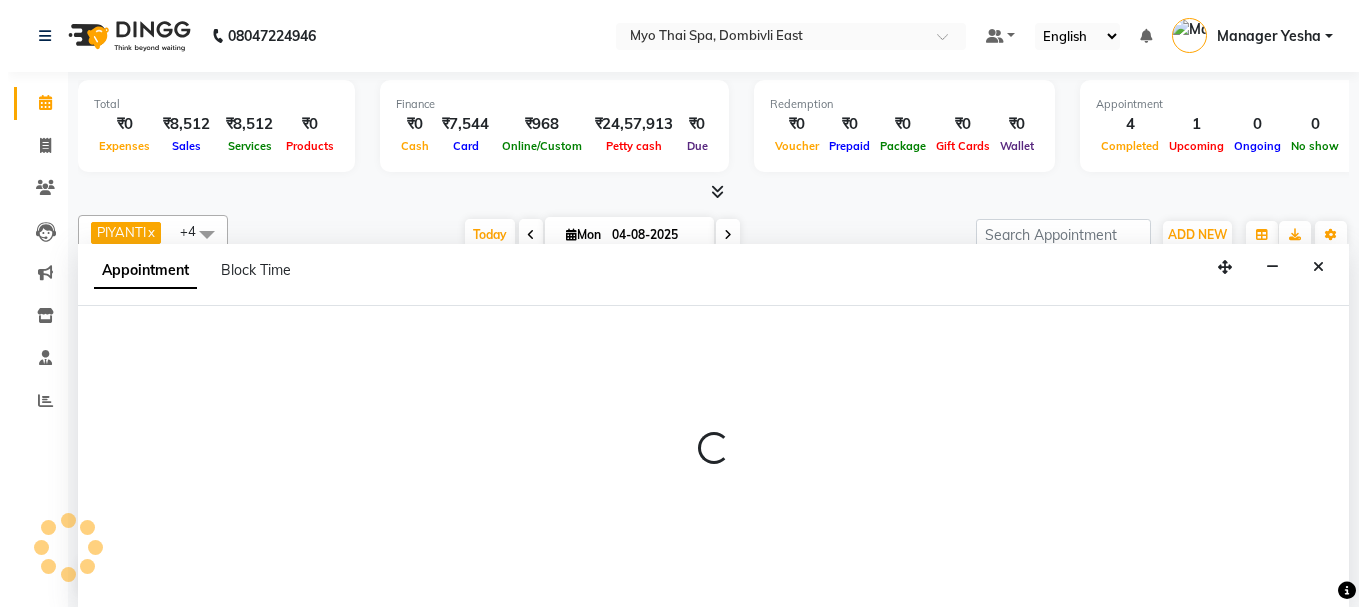 scroll, scrollTop: 1, scrollLeft: 0, axis: vertical 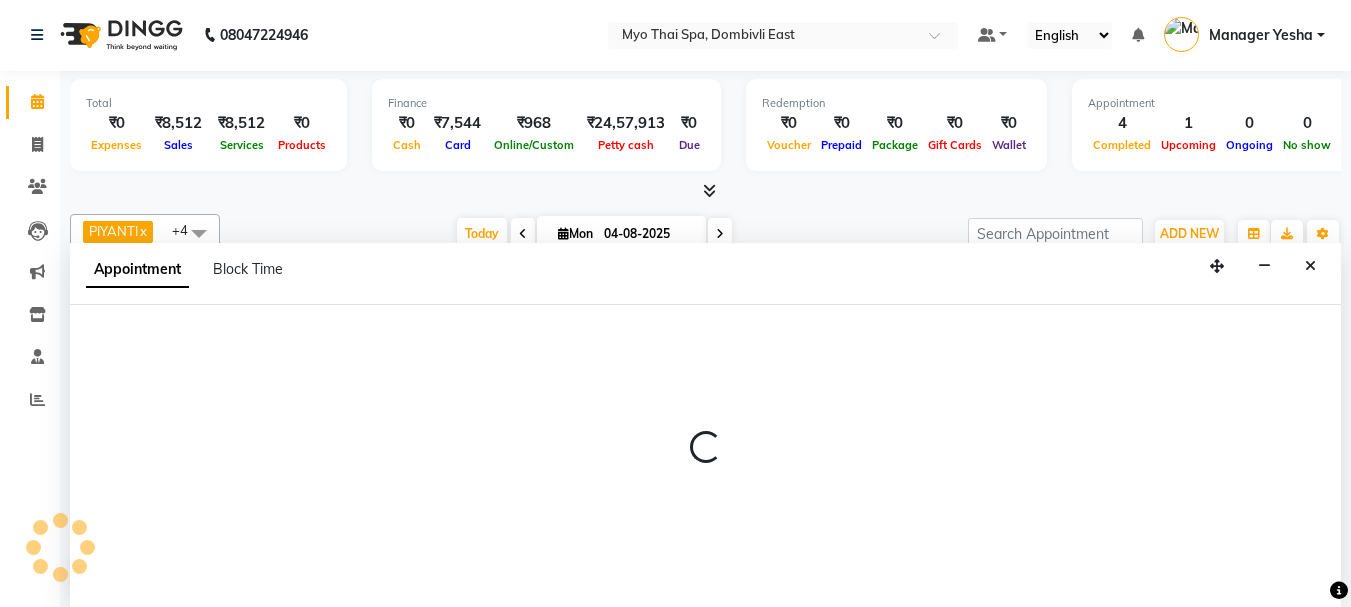 select on "[POSTAL_CODE]" 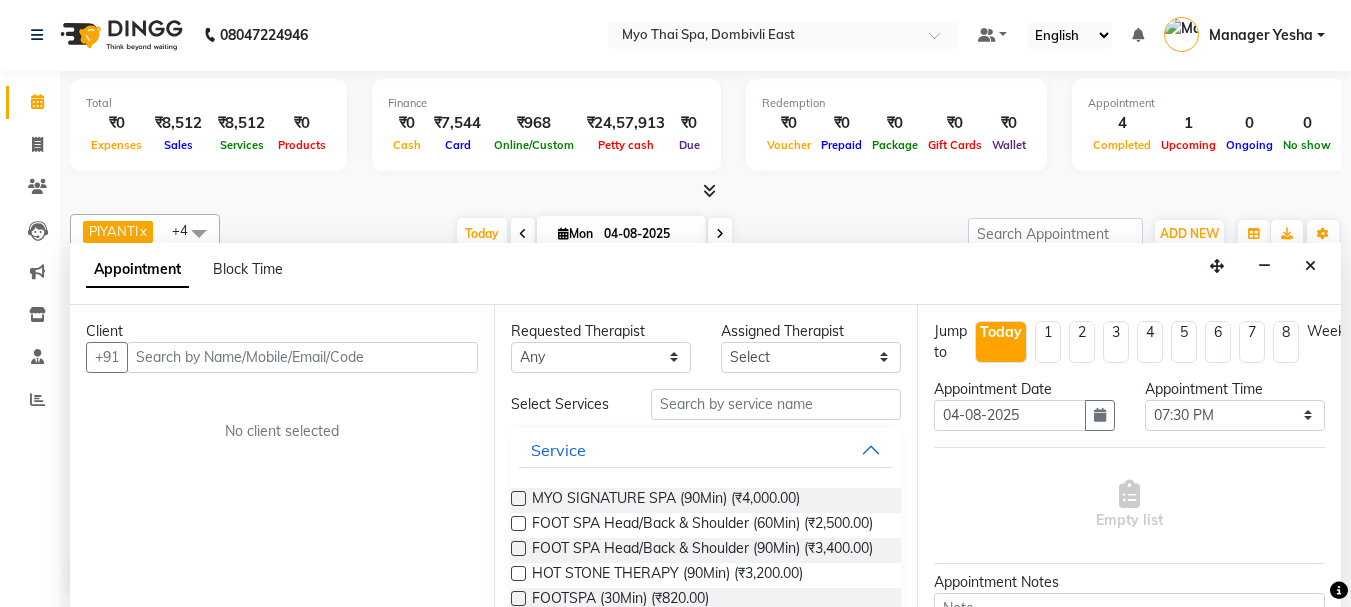 click at bounding box center (302, 357) 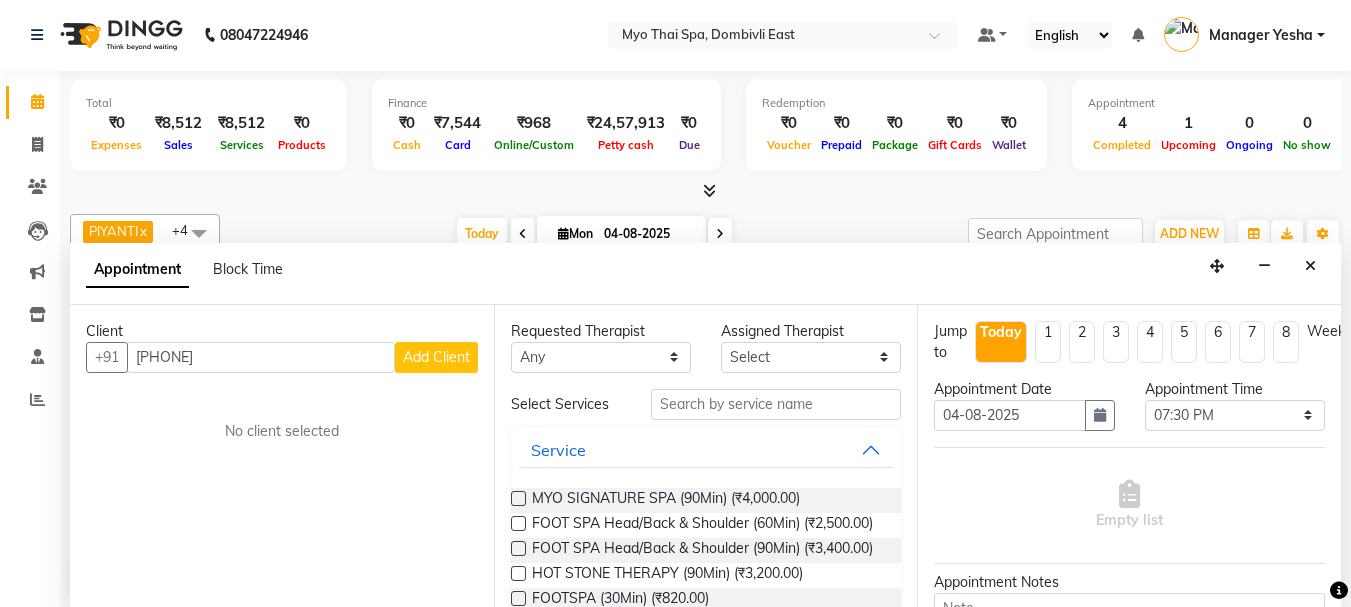 type on "[PHONE]" 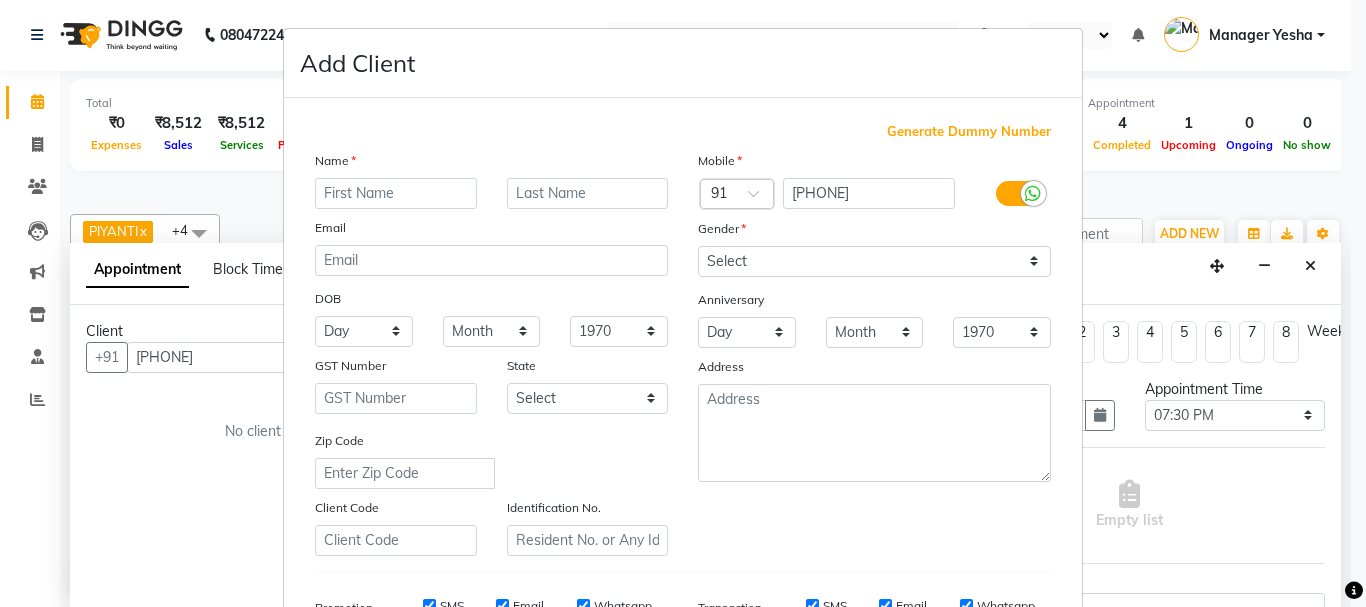 click at bounding box center [396, 193] 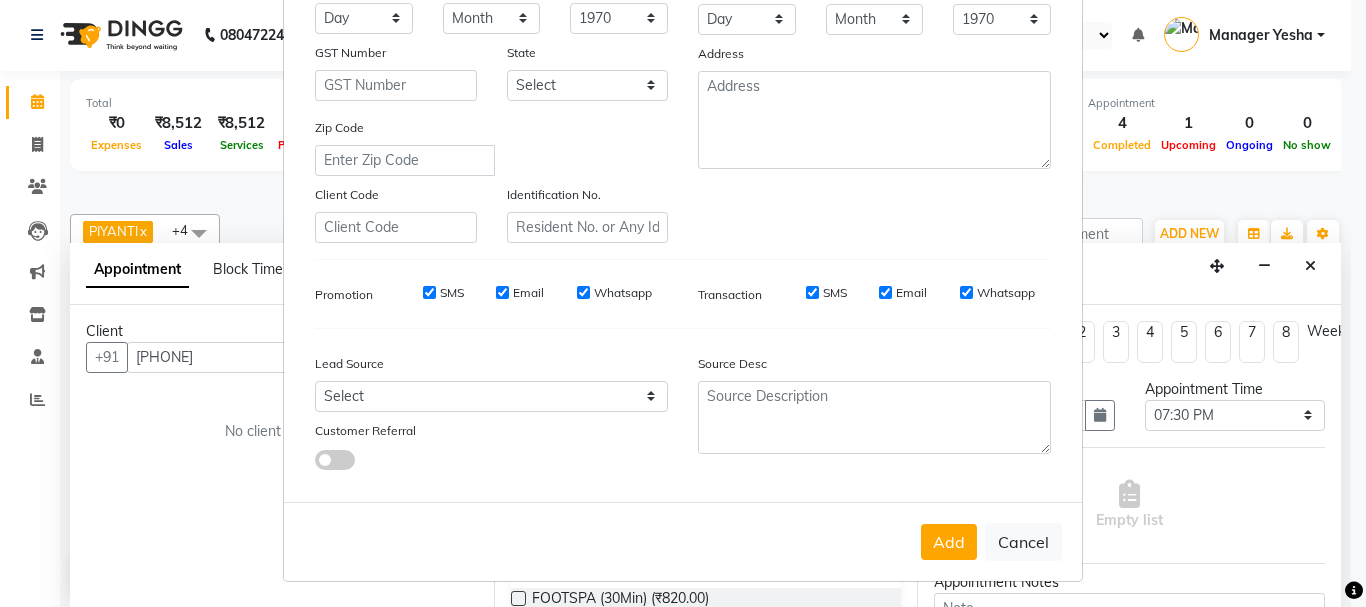 scroll, scrollTop: 316, scrollLeft: 0, axis: vertical 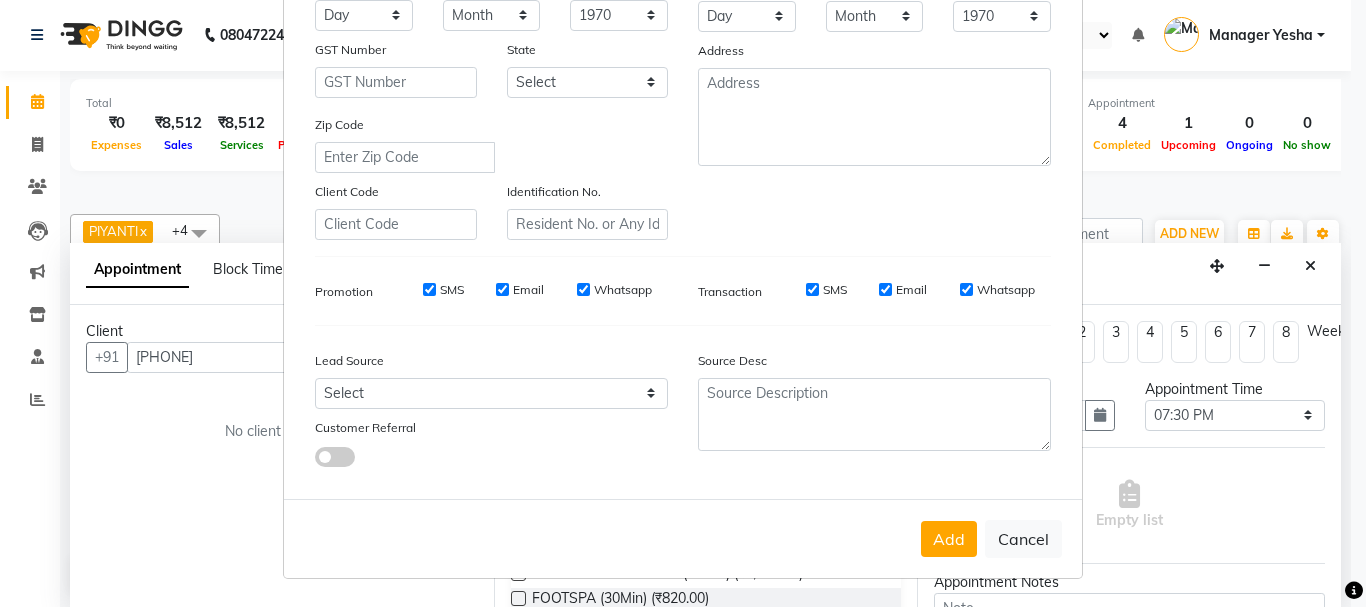 type on "[FIRST]" 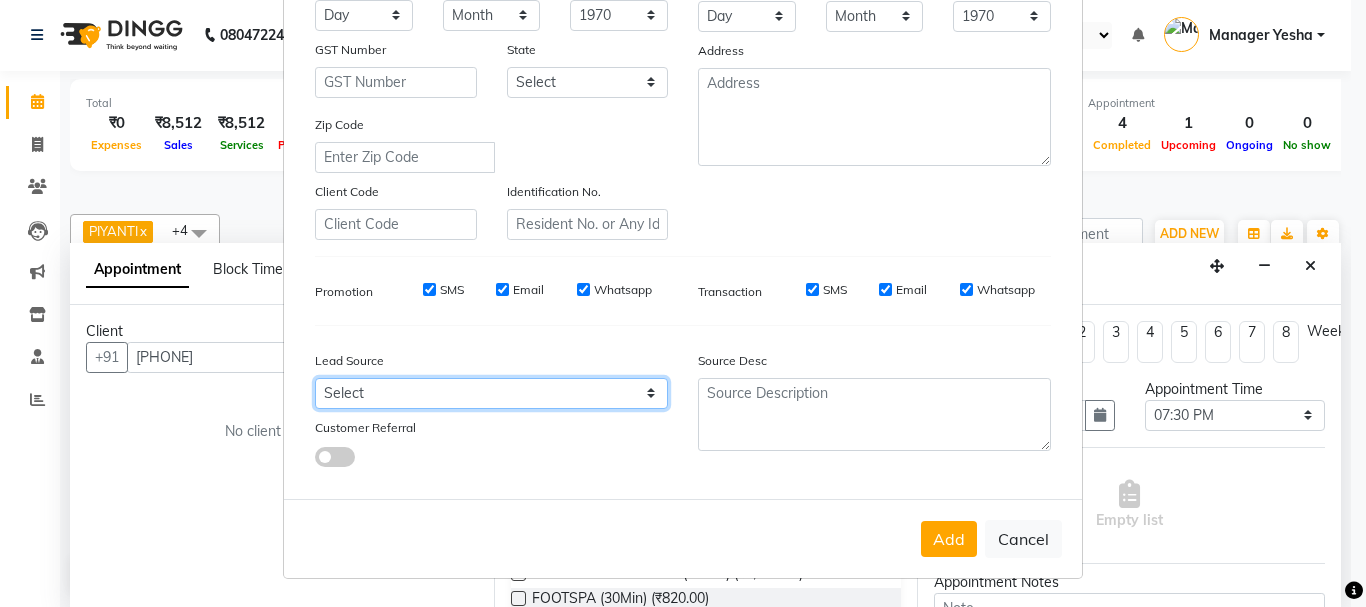 click on "Select Walk-in Referral Internet Friend Word of Mouth Advertisement Facebook JustDial Google Other Instagram  YouTube  WhatsApp" at bounding box center (491, 393) 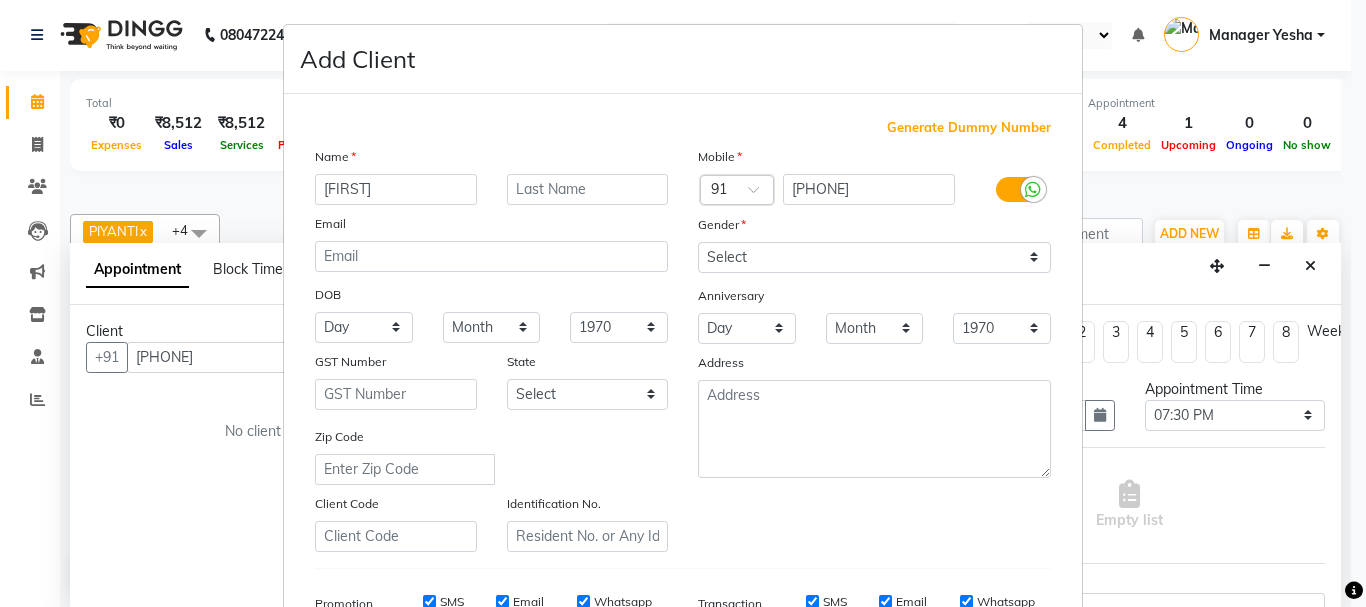 scroll, scrollTop: 0, scrollLeft: 0, axis: both 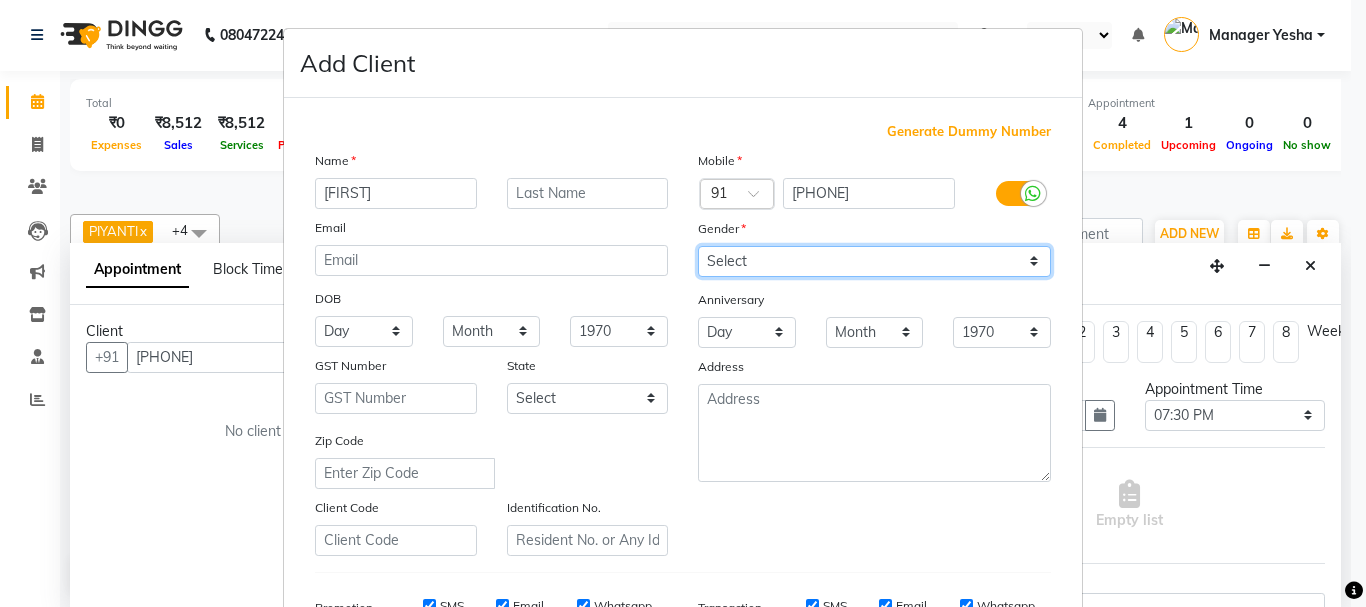 click on "Select Male Female Other Prefer Not To Say" at bounding box center (874, 261) 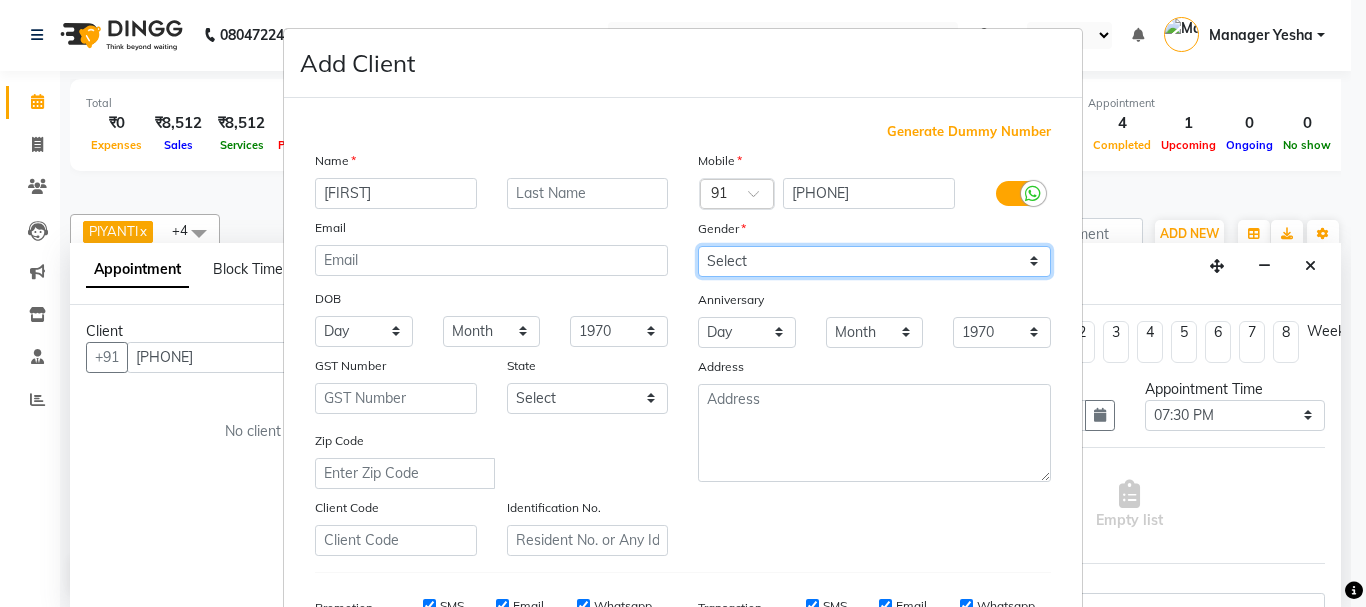 click on "Select Male Female Other Prefer Not To Say" at bounding box center [874, 261] 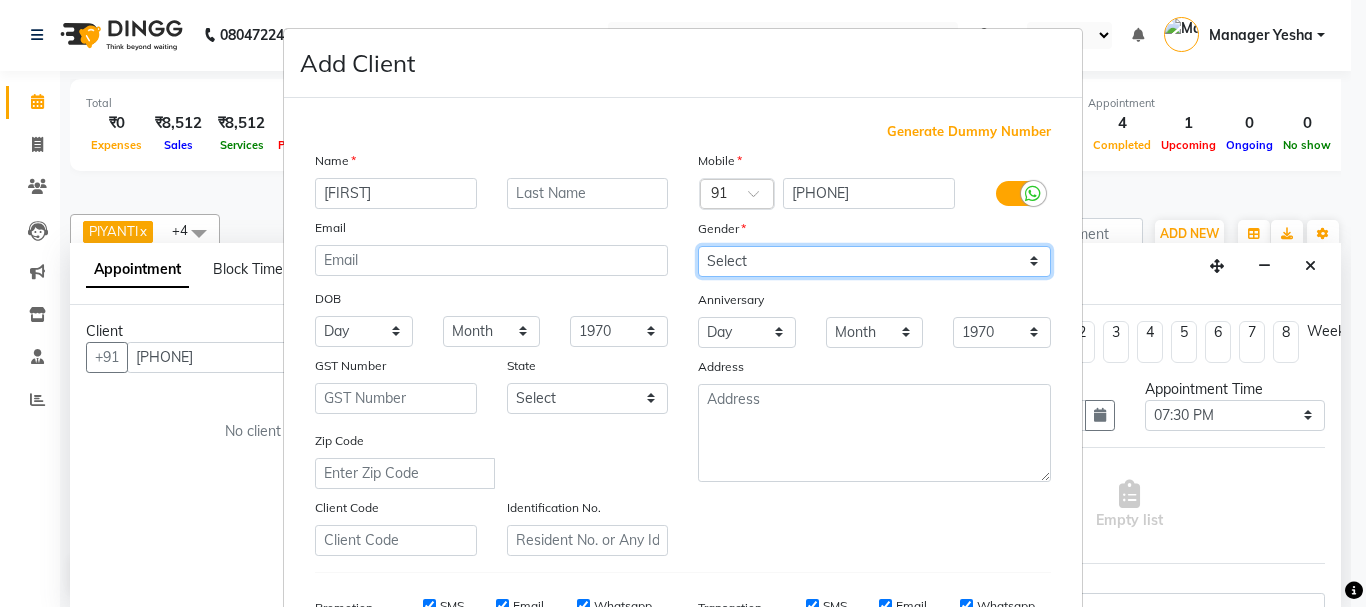 select on "male" 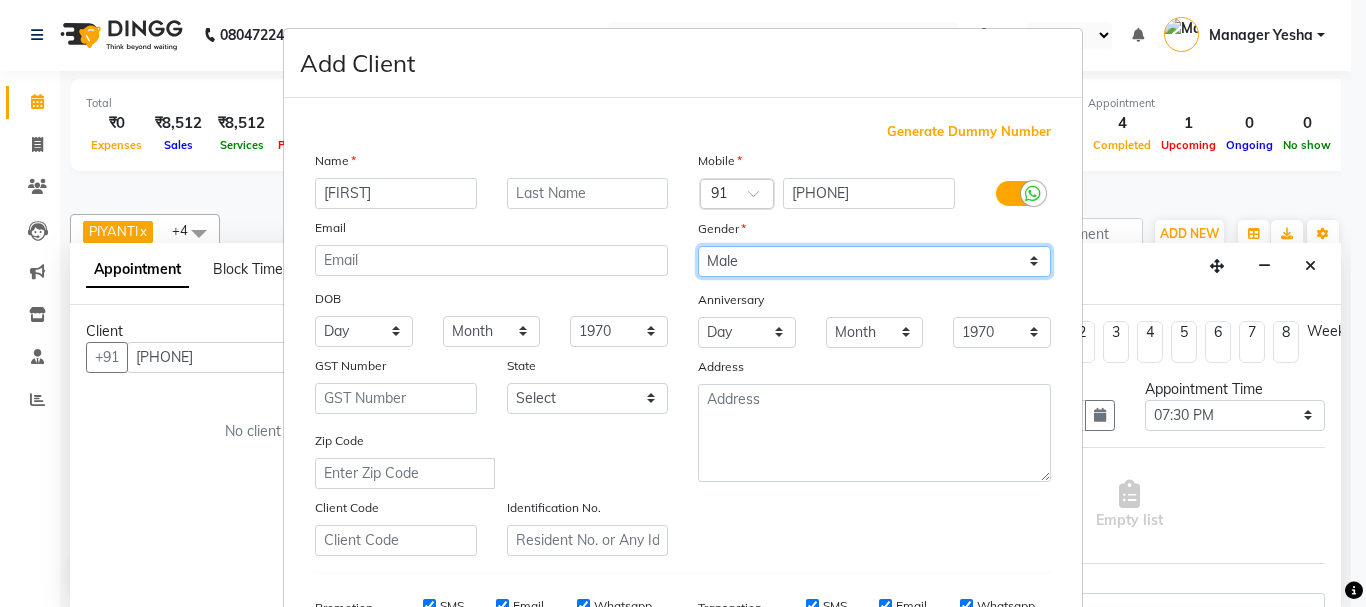 click on "Select Male Female Other Prefer Not To Say" at bounding box center [874, 261] 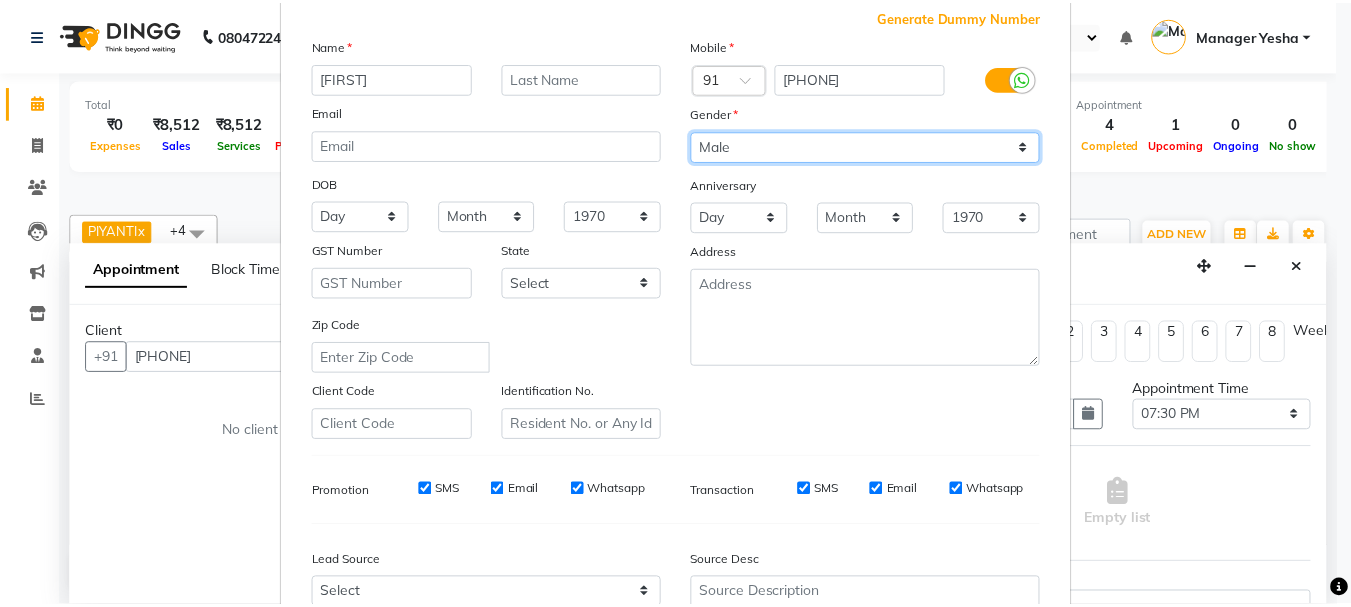 scroll, scrollTop: 300, scrollLeft: 0, axis: vertical 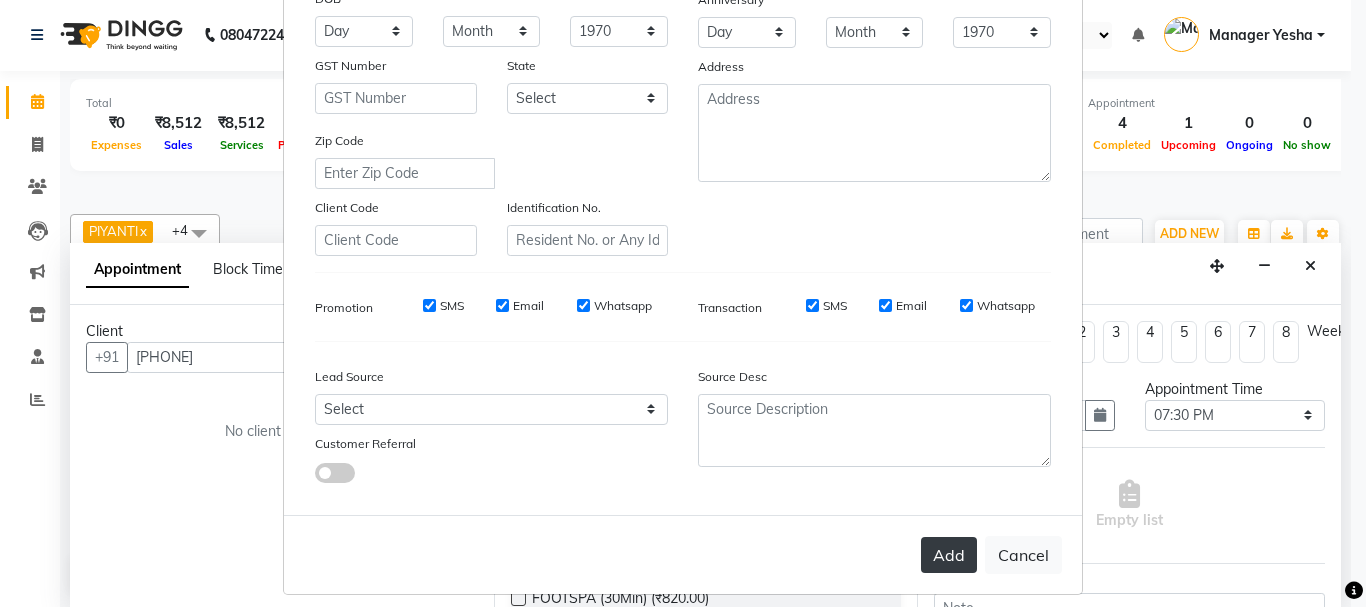 click on "Add" at bounding box center (949, 555) 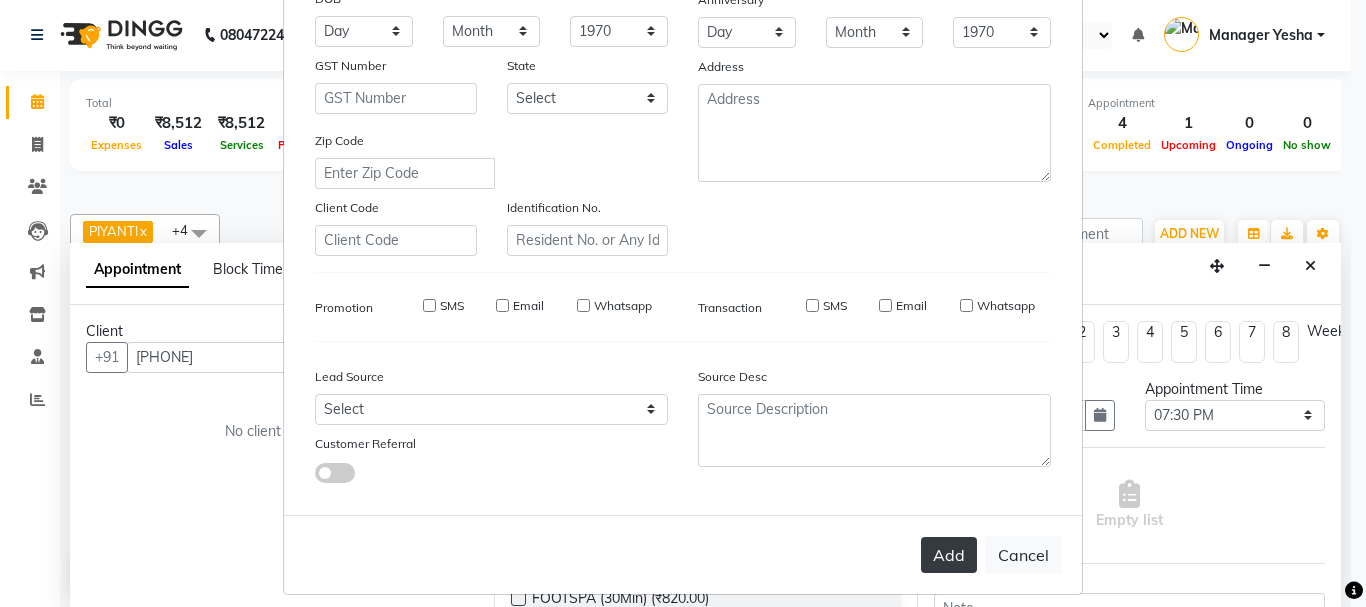 type 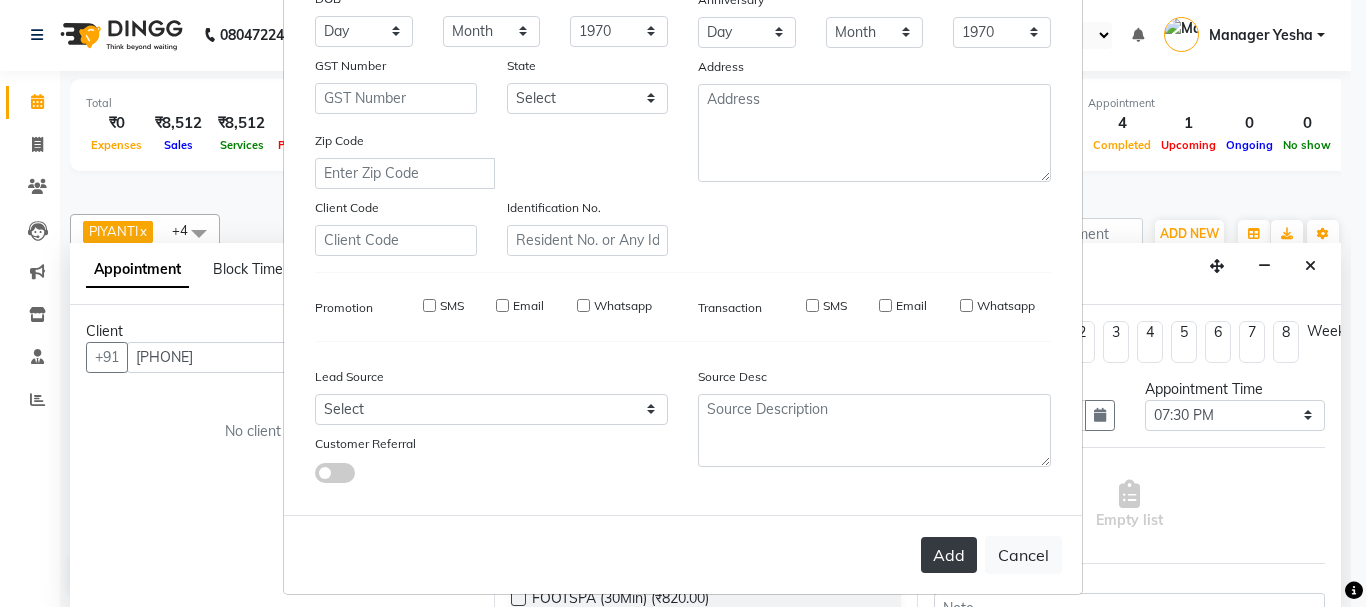 type 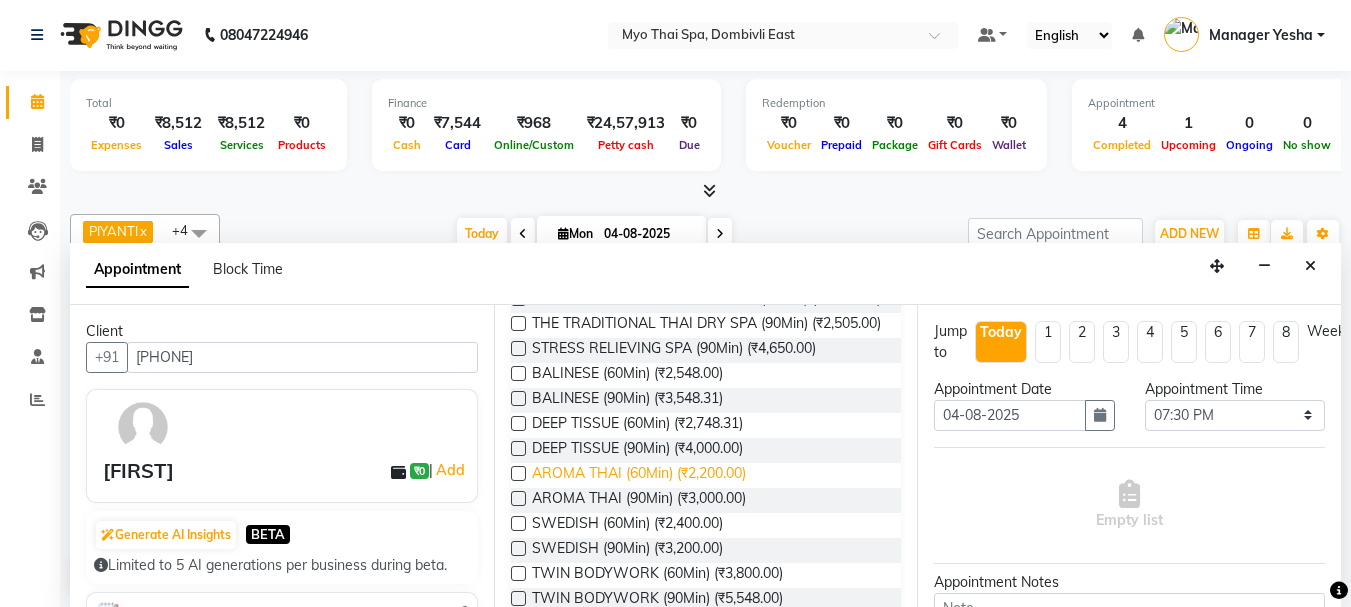 scroll, scrollTop: 700, scrollLeft: 0, axis: vertical 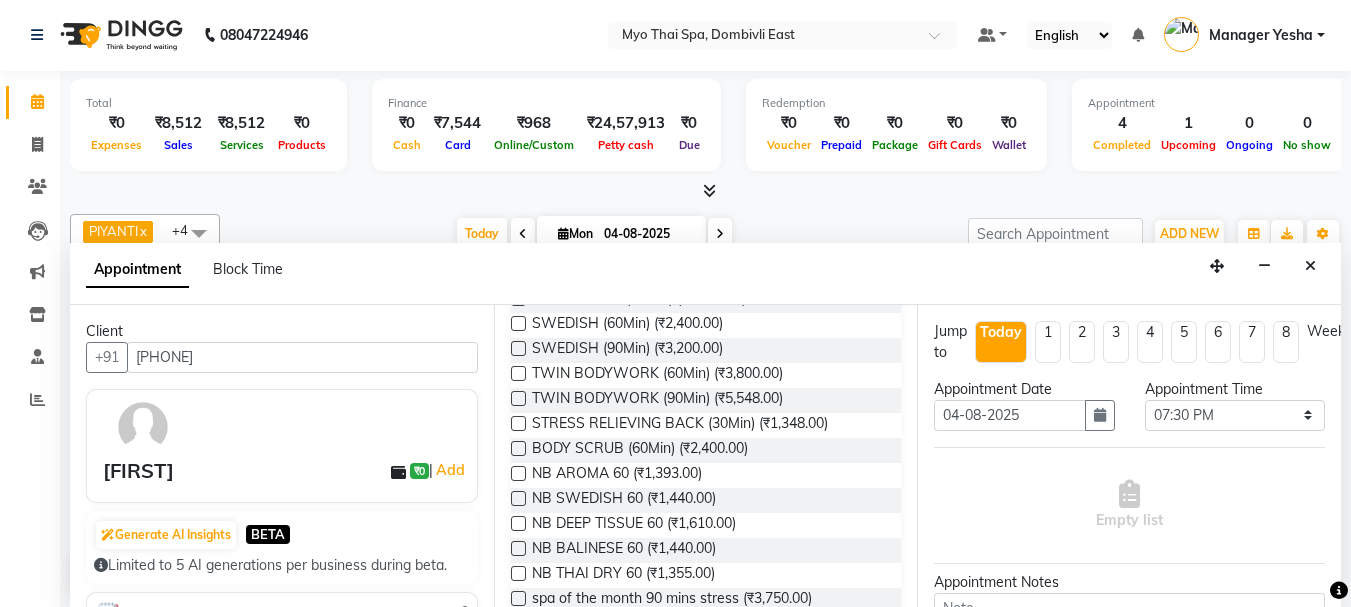 click at bounding box center [518, 423] 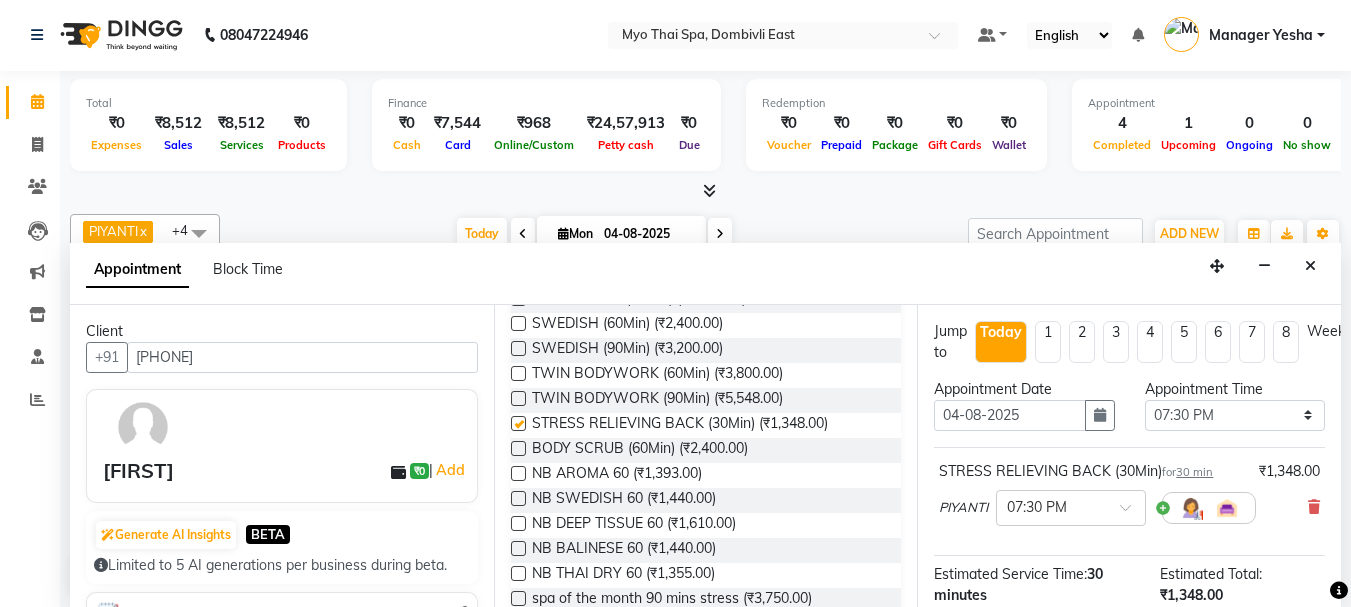 checkbox on "false" 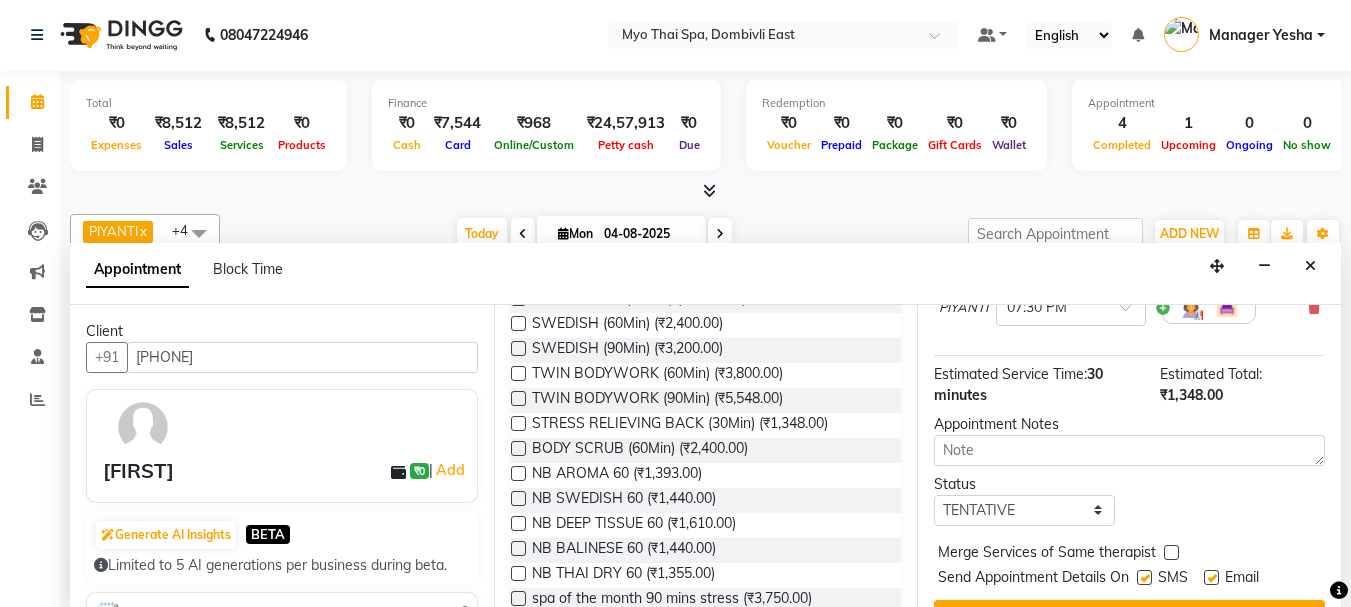 scroll, scrollTop: 260, scrollLeft: 0, axis: vertical 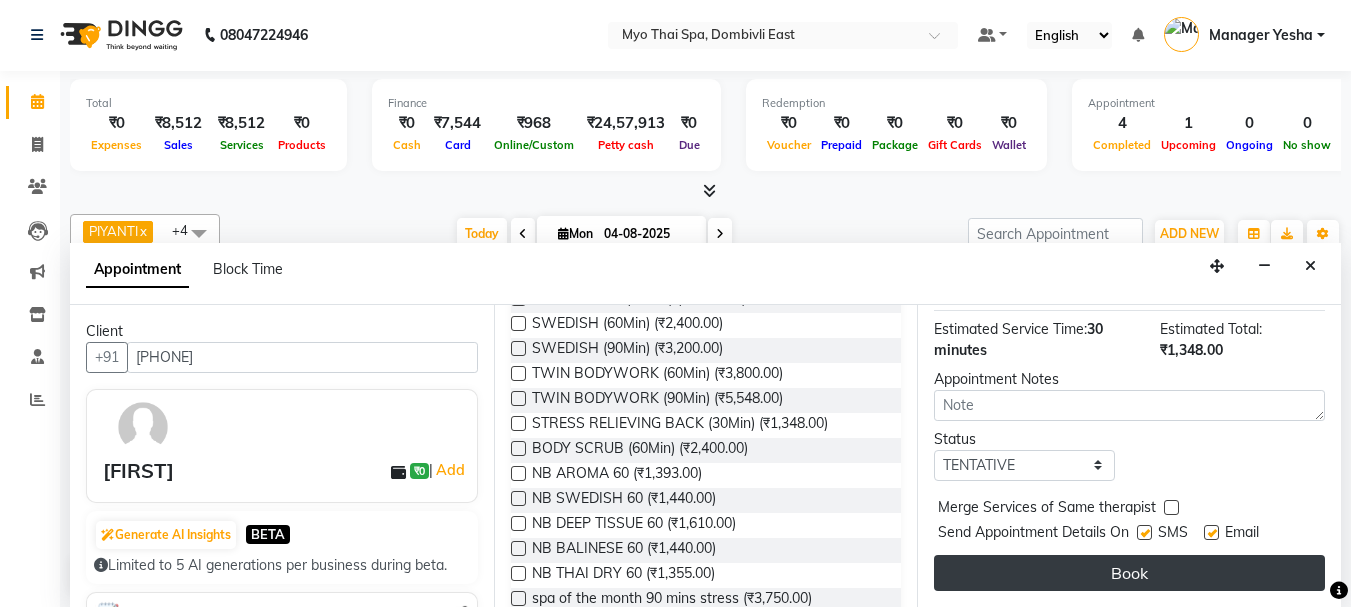click on "Book" at bounding box center (1129, 573) 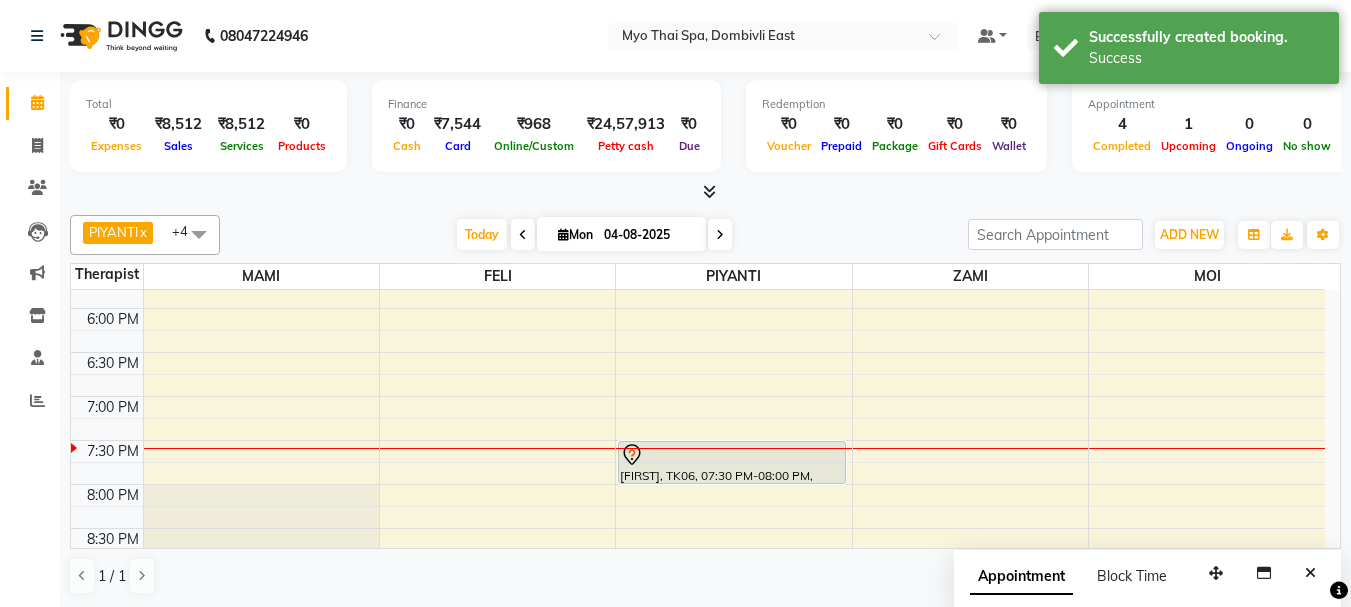 scroll, scrollTop: 1, scrollLeft: 0, axis: vertical 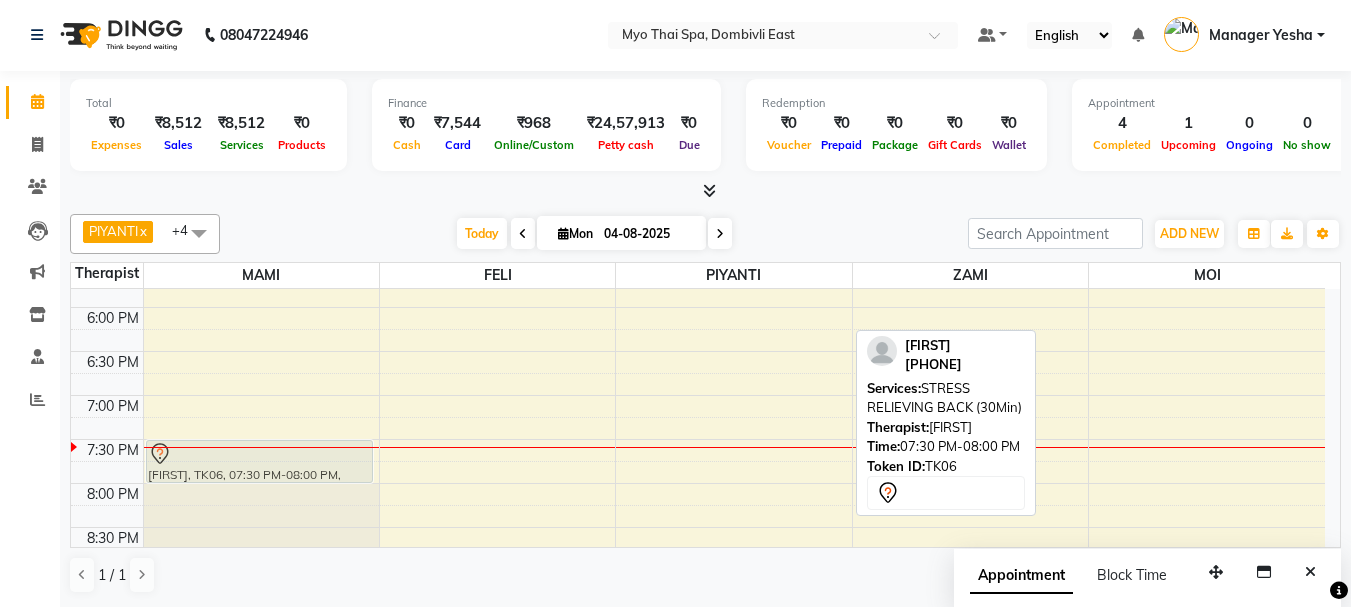 drag, startPoint x: 717, startPoint y: 462, endPoint x: 352, endPoint y: 454, distance: 365.08765 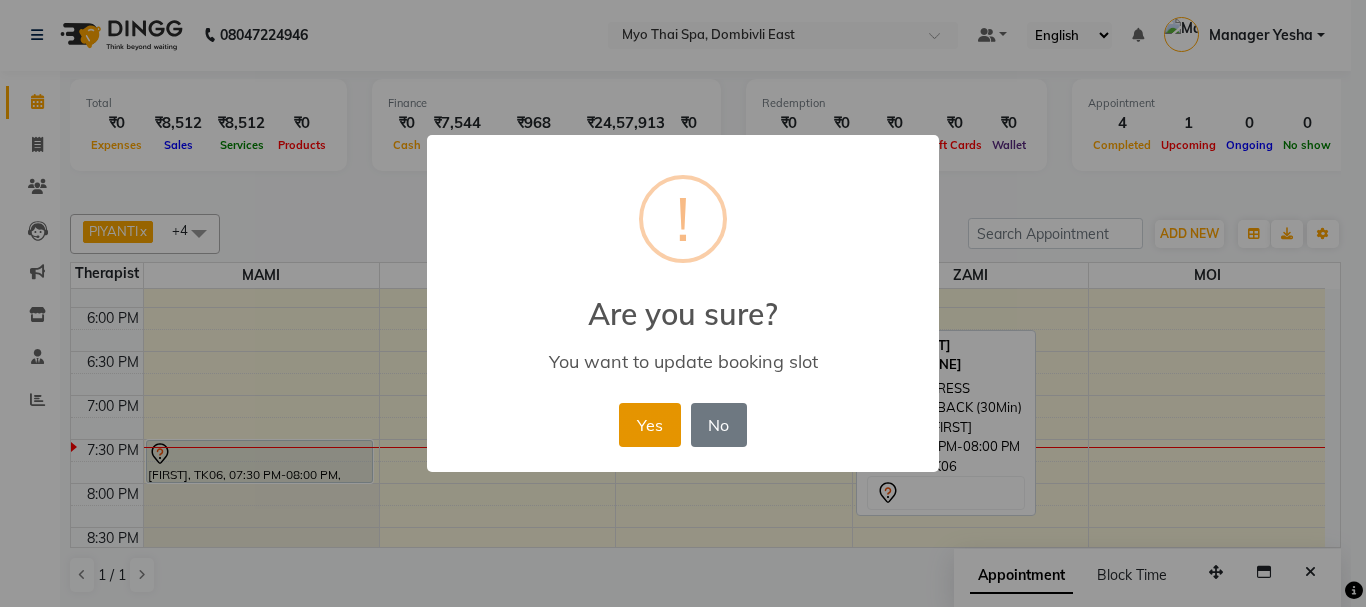 click on "Yes" at bounding box center (649, 425) 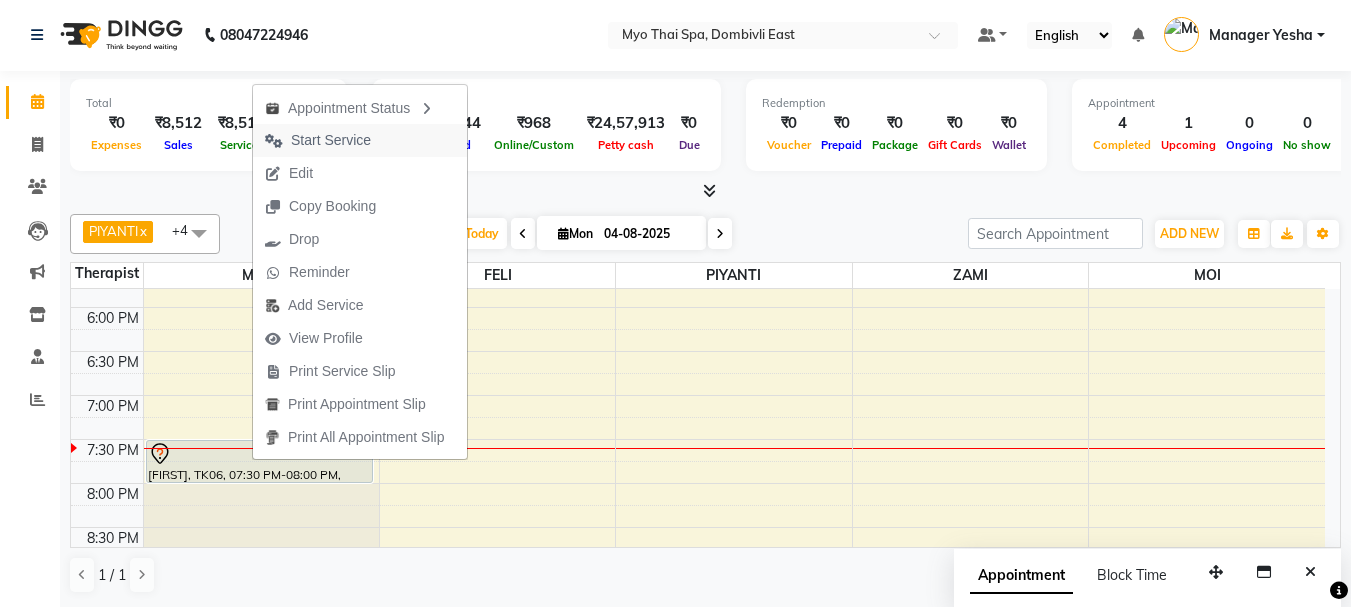 click on "Start Service" at bounding box center (331, 140) 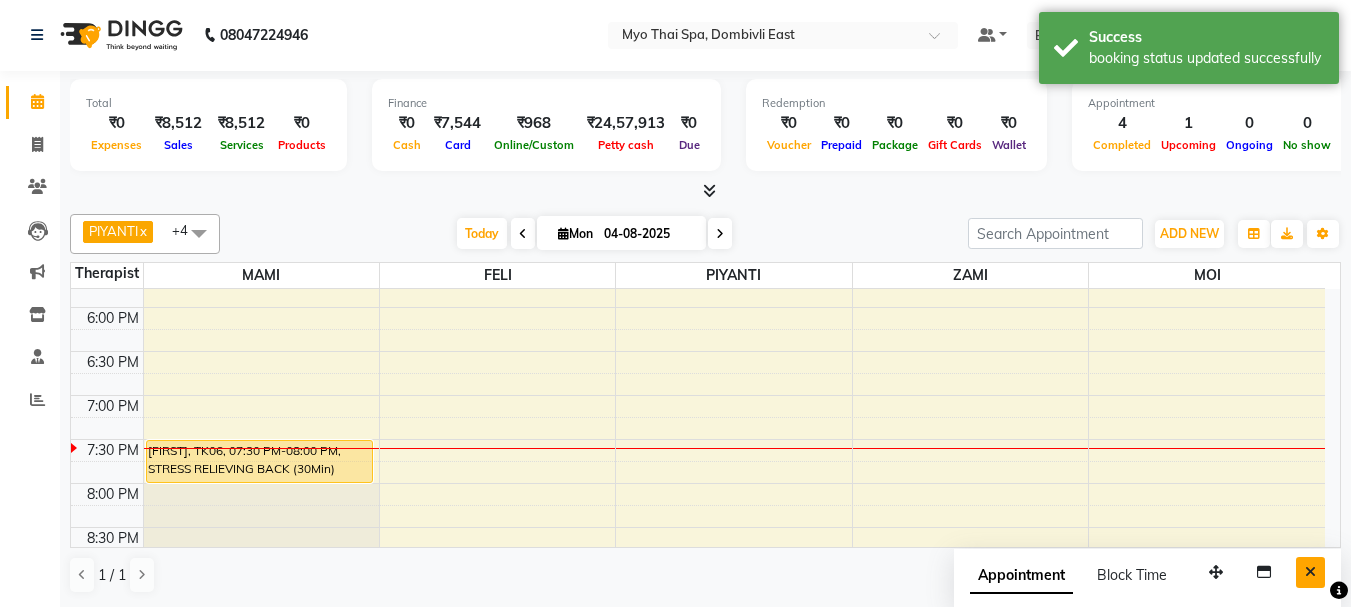 click at bounding box center (1310, 572) 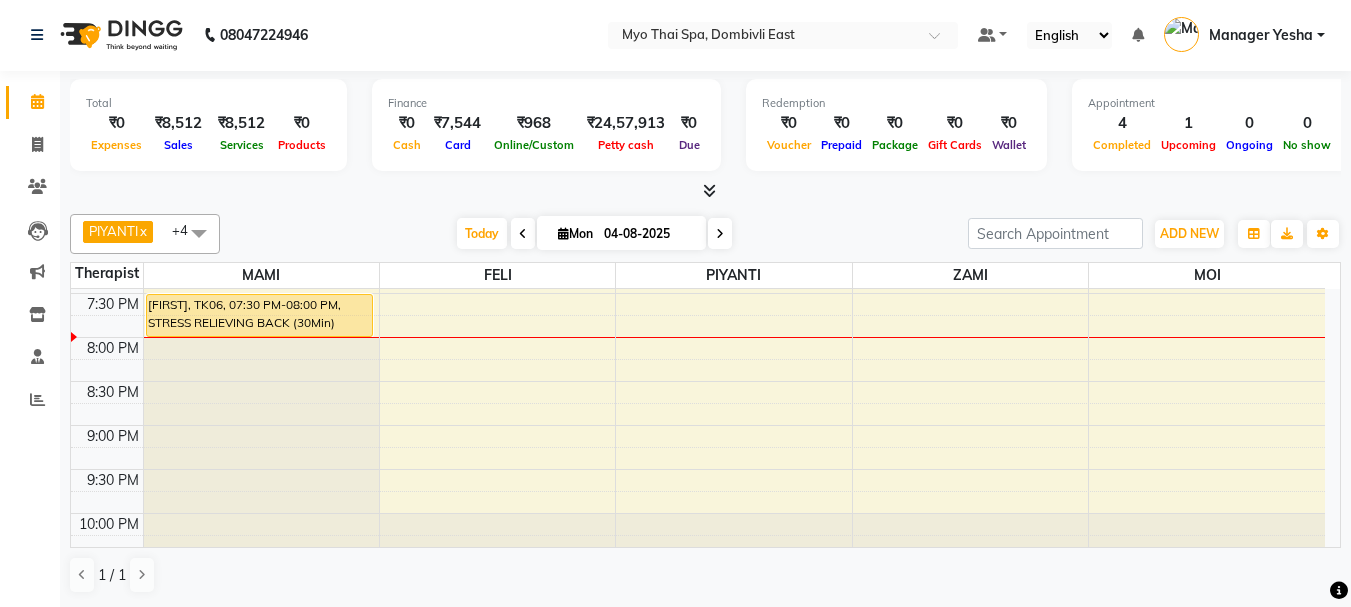 scroll, scrollTop: 873, scrollLeft: 0, axis: vertical 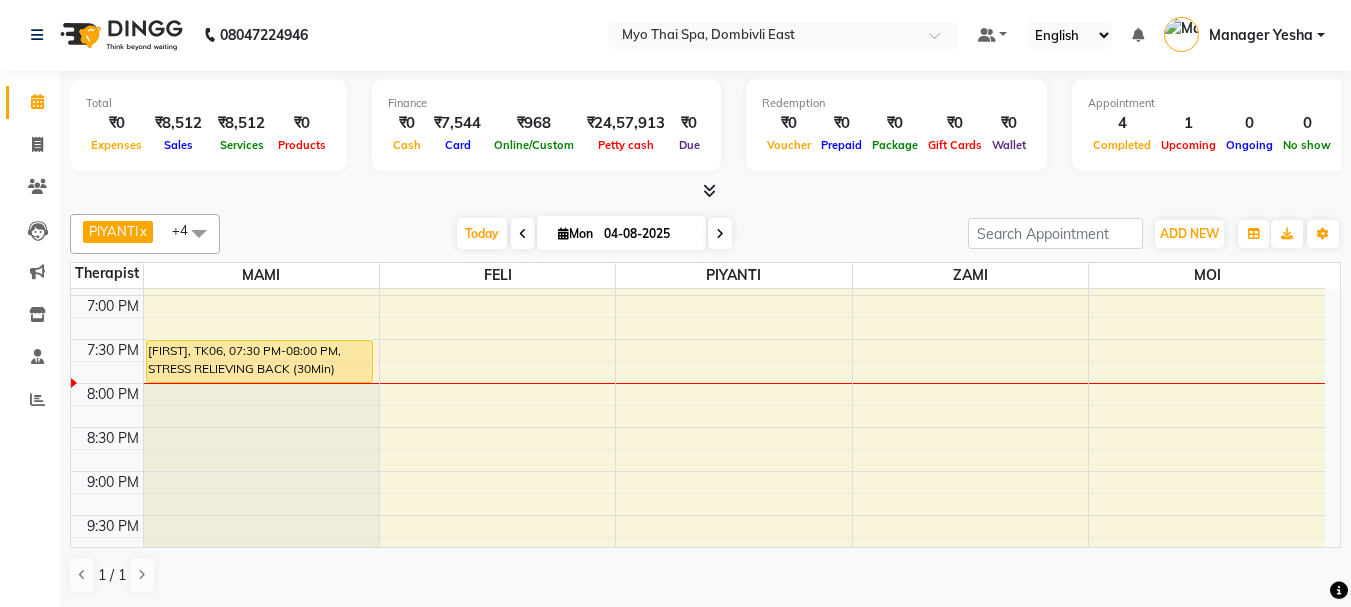 click at bounding box center [261, -584] 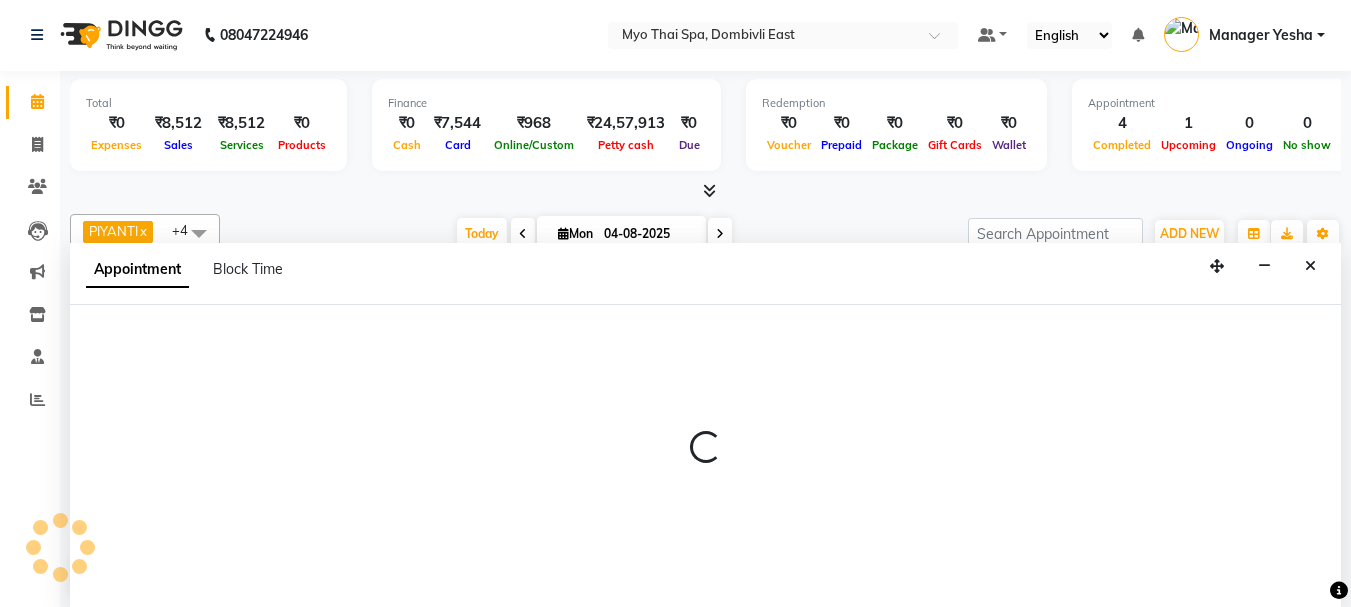 select on "33413" 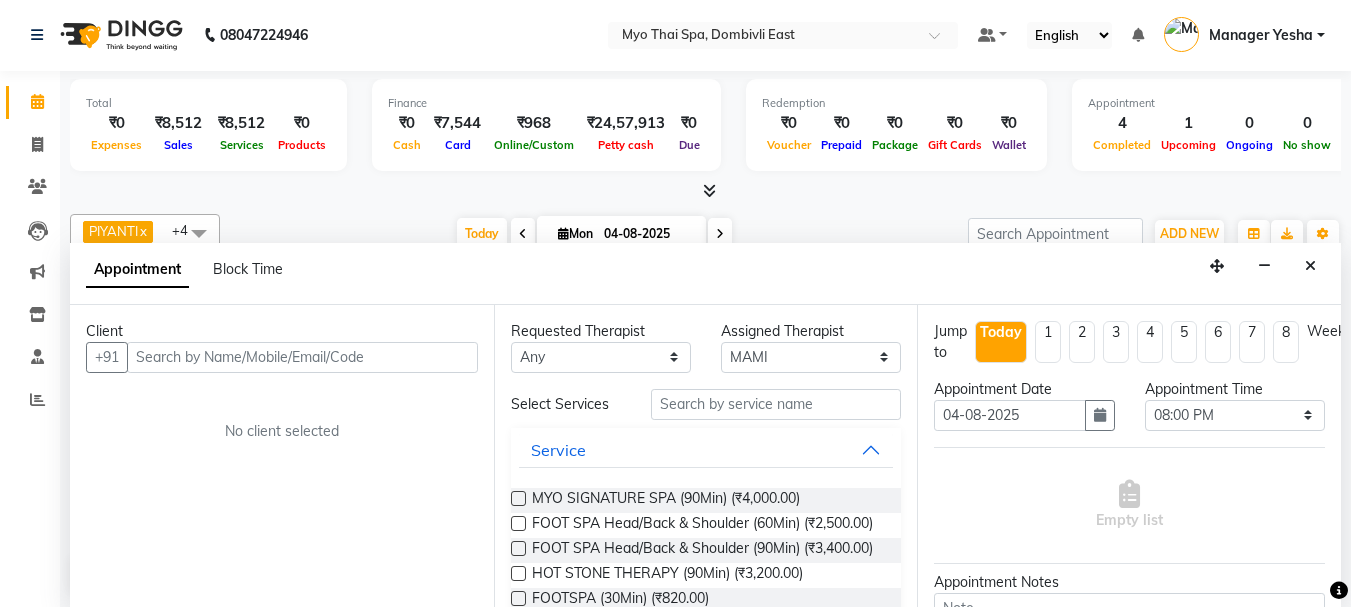 click at bounding box center (302, 357) 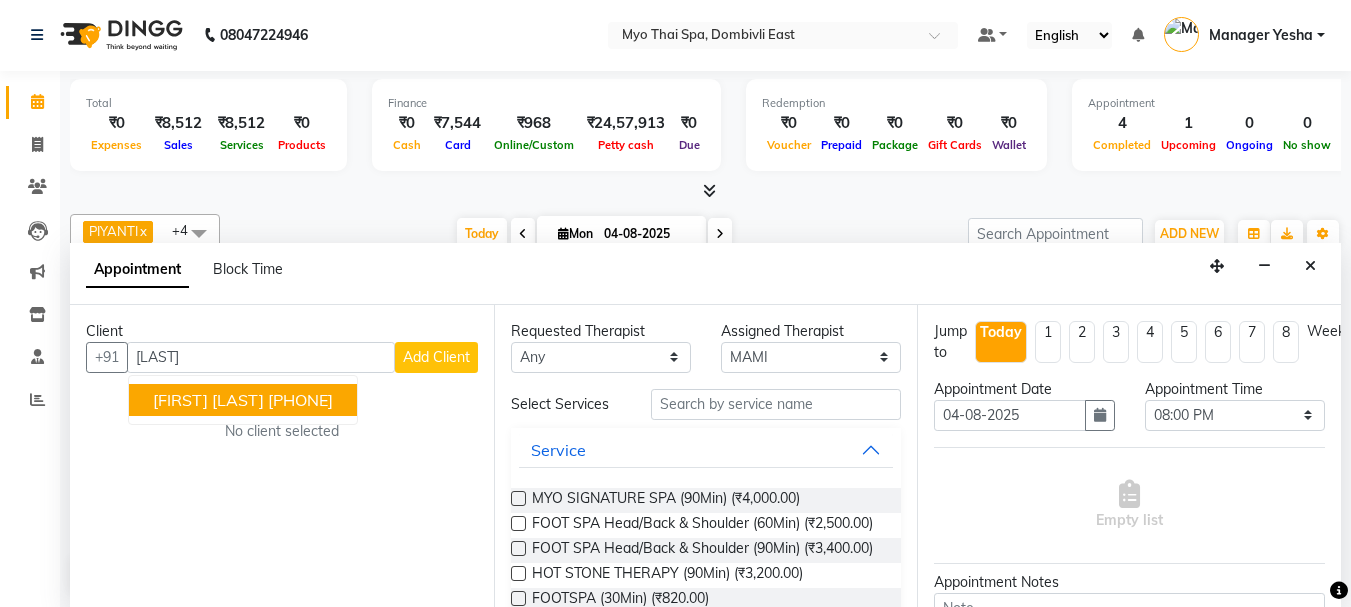 click on "[LAST]" at bounding box center [261, 357] 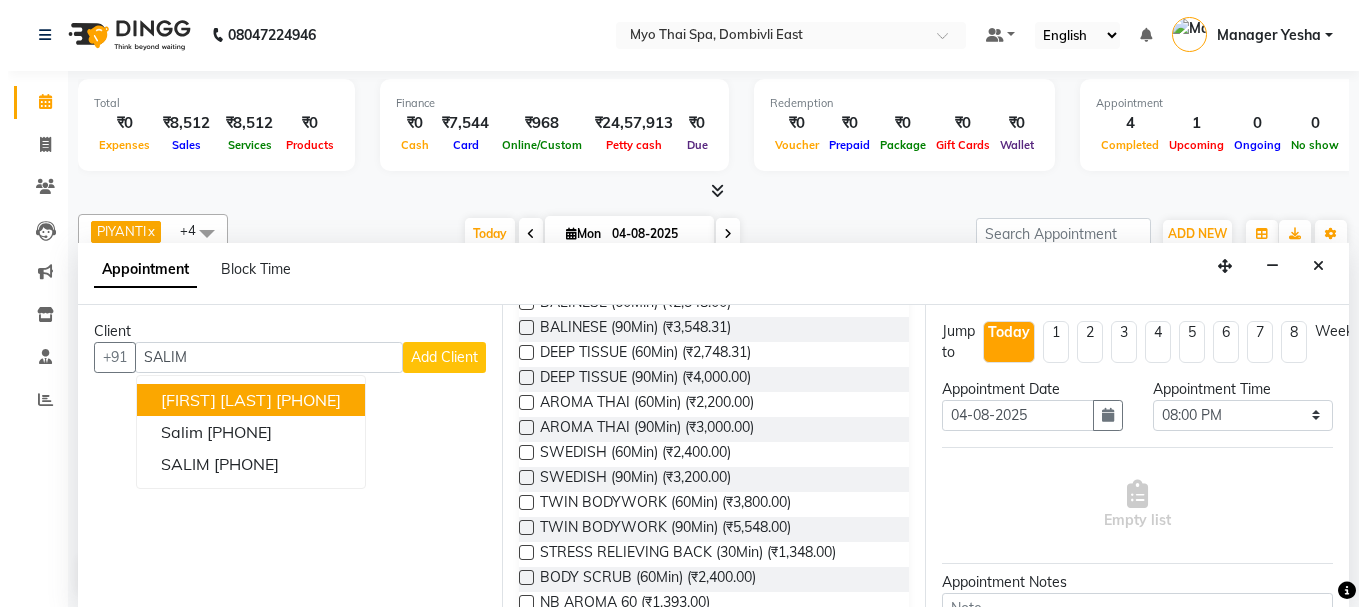 scroll, scrollTop: 600, scrollLeft: 0, axis: vertical 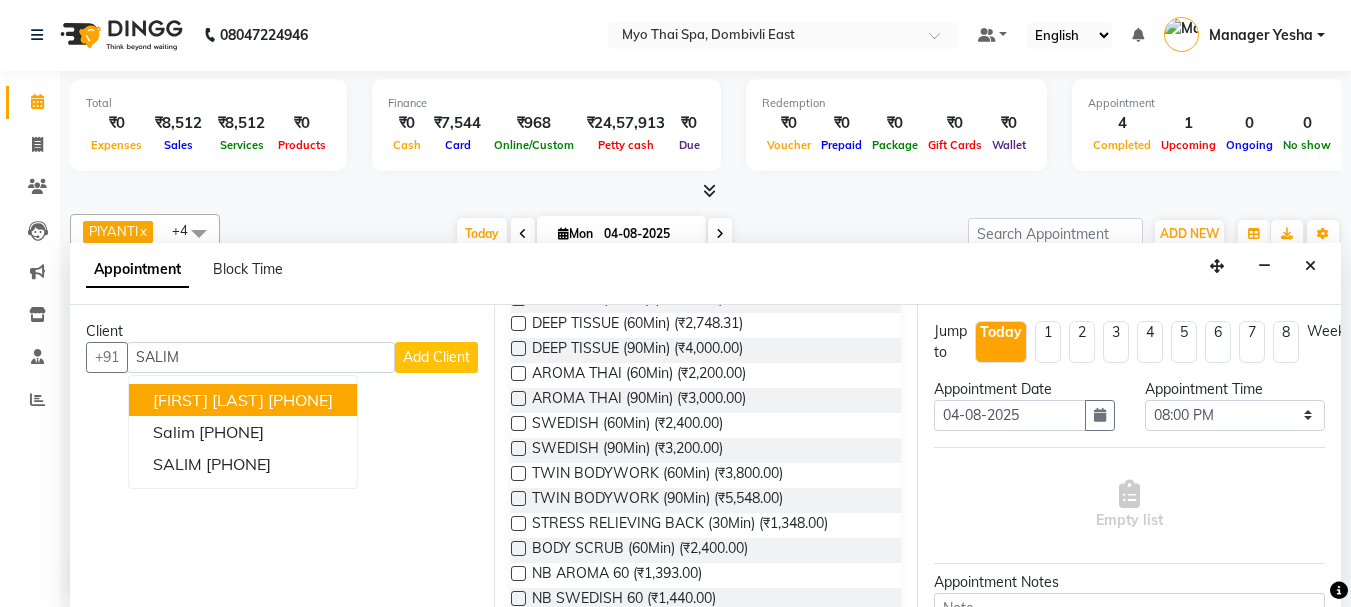 type on "SALIM" 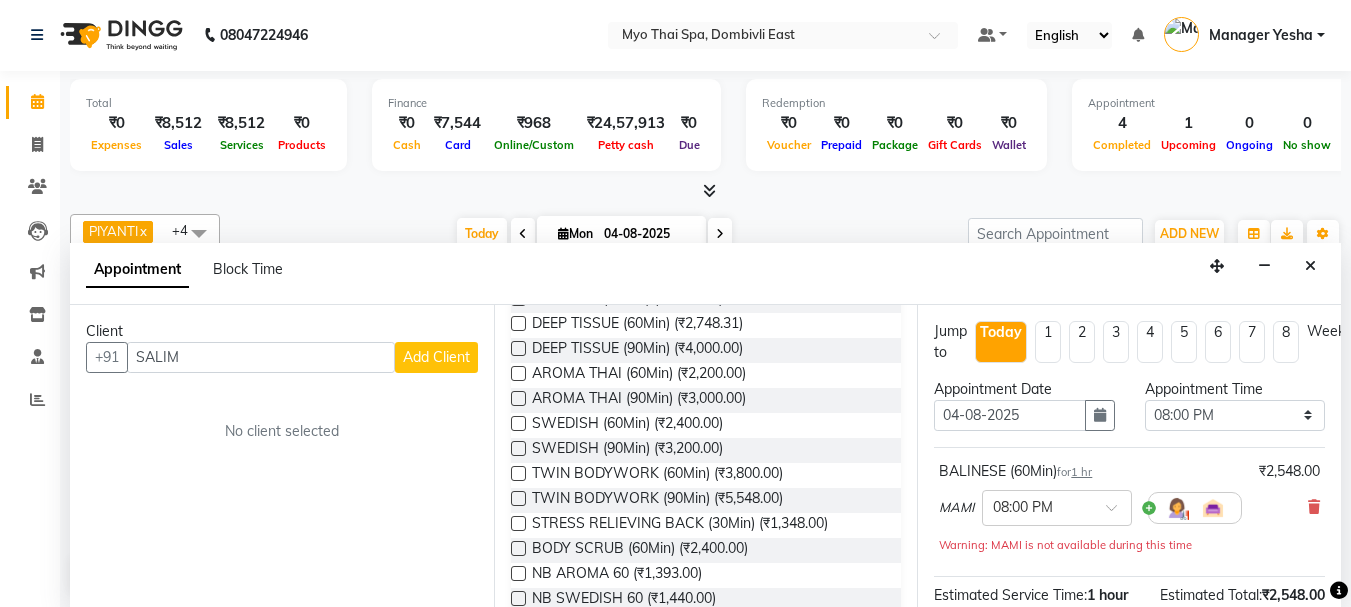 checkbox on "false" 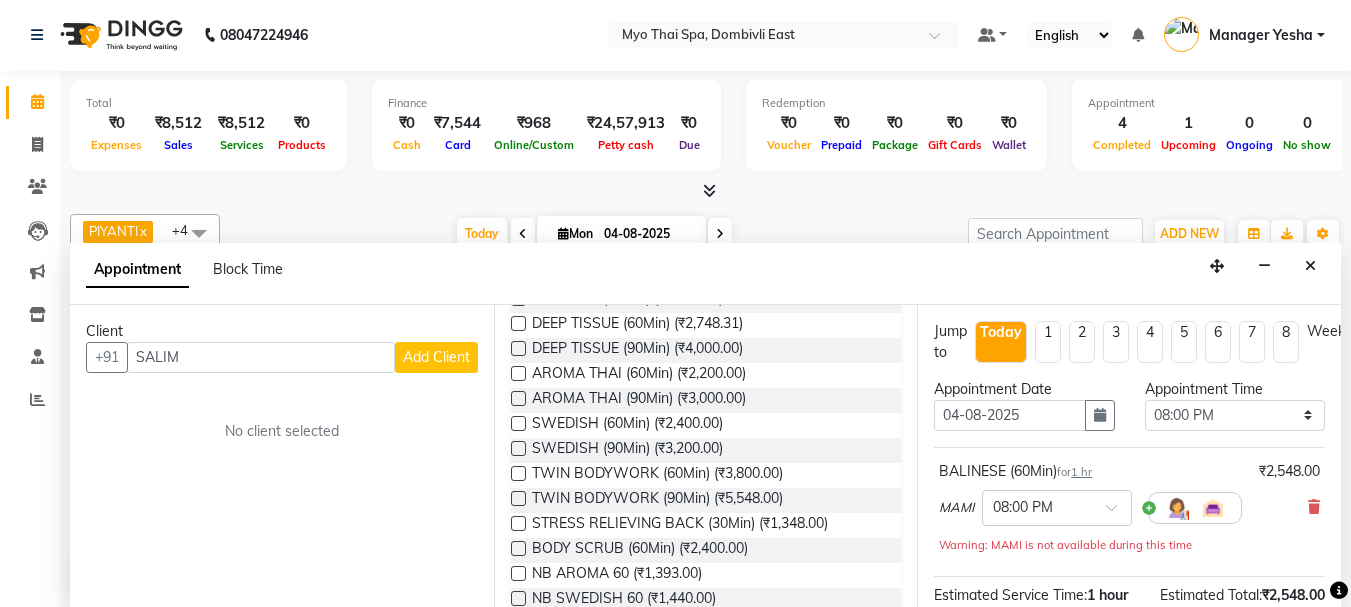click on "Add Client" at bounding box center (436, 357) 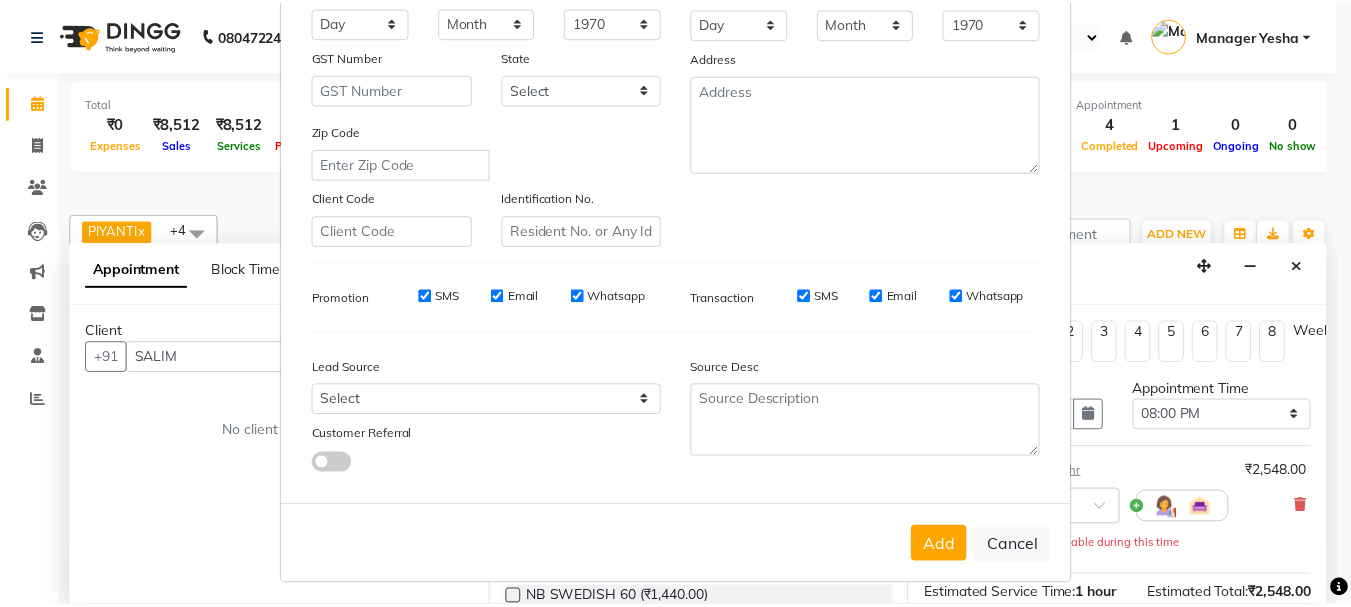 scroll, scrollTop: 316, scrollLeft: 0, axis: vertical 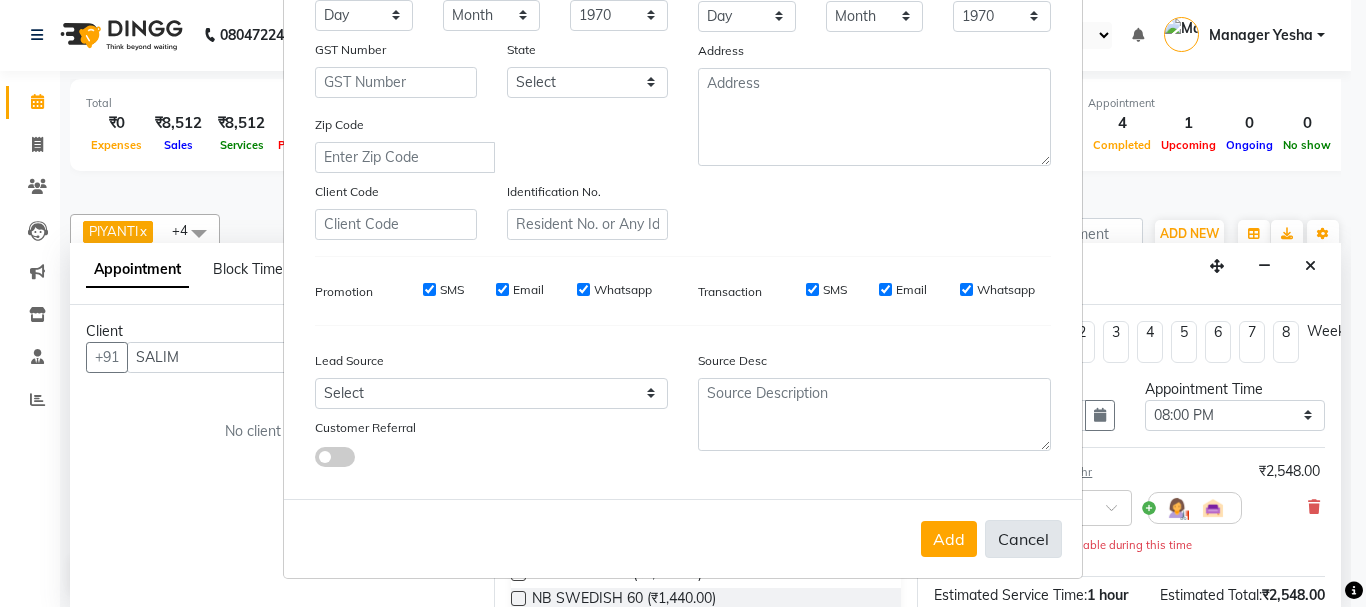 click on "Cancel" at bounding box center [1023, 539] 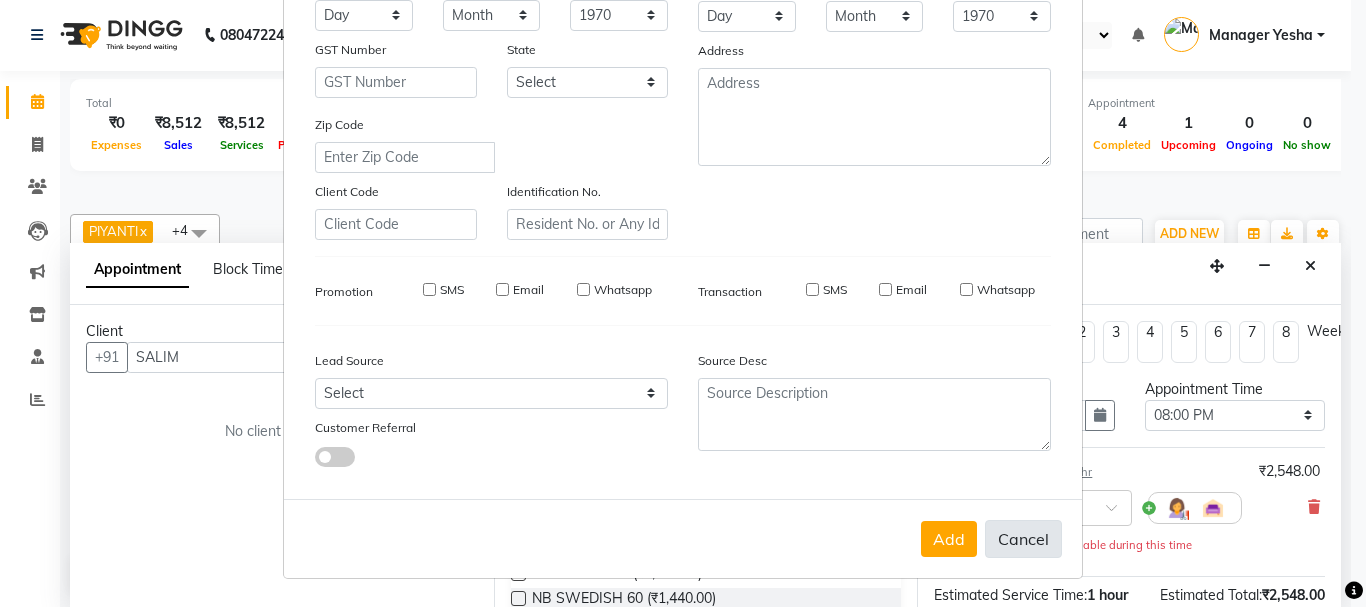 type 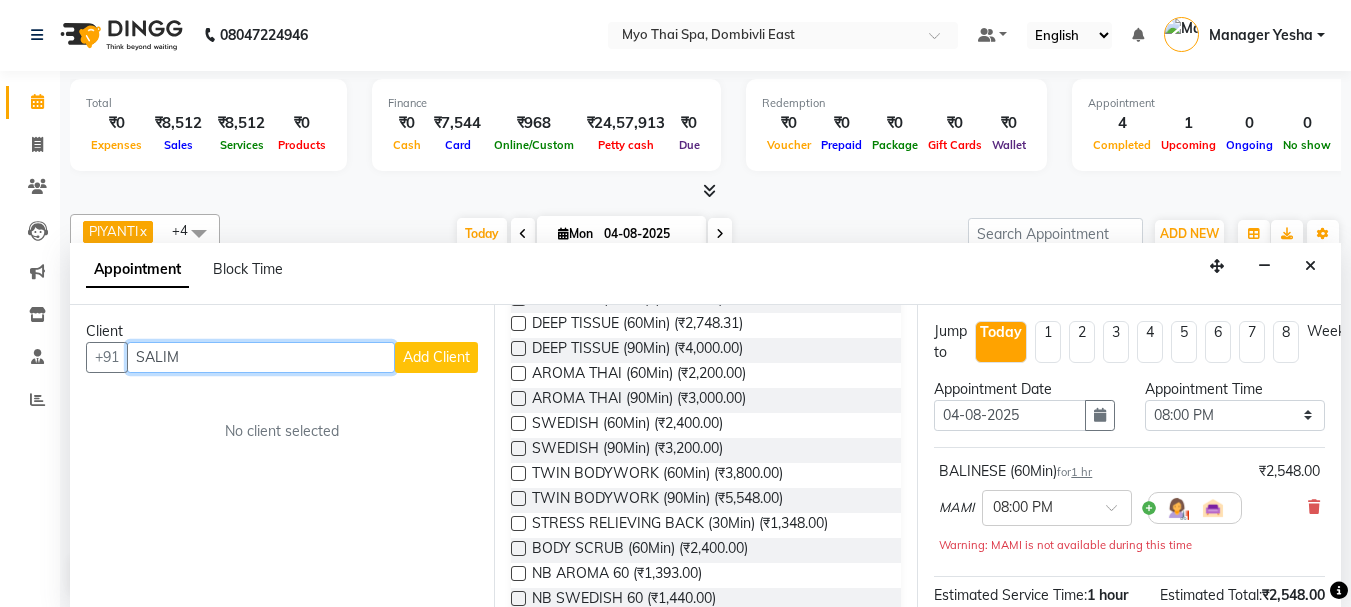 click on "SALIM" at bounding box center (261, 357) 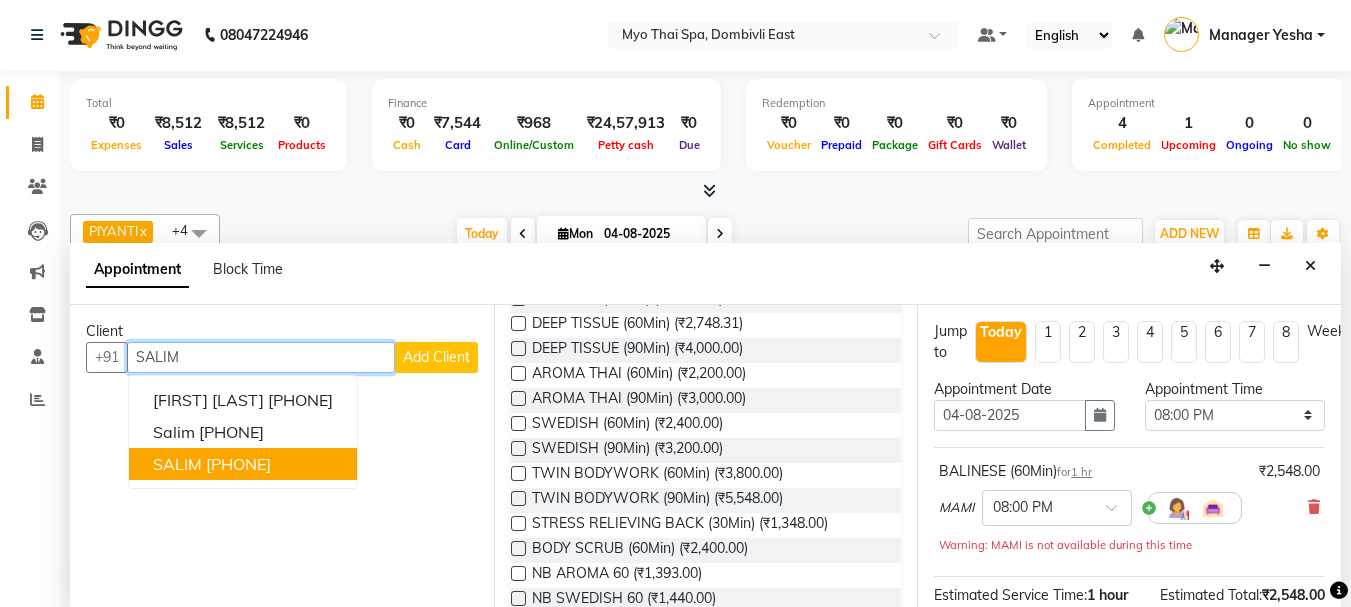 click on "[PHONE]" at bounding box center [238, 464] 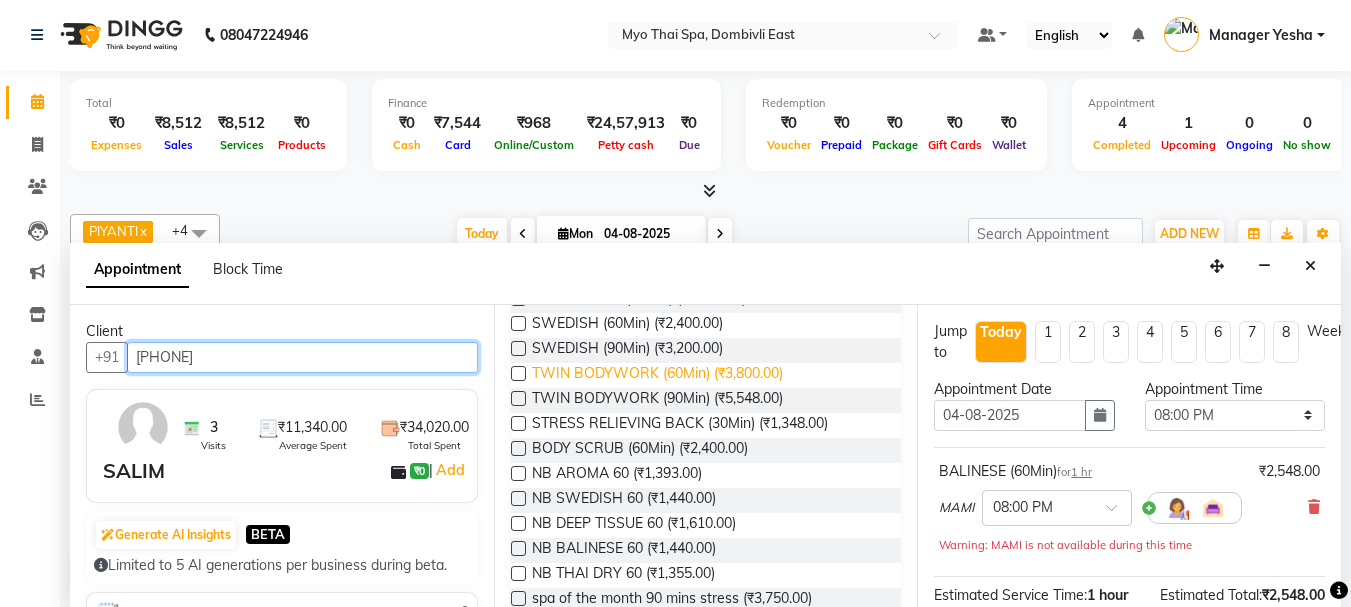 scroll, scrollTop: 600, scrollLeft: 0, axis: vertical 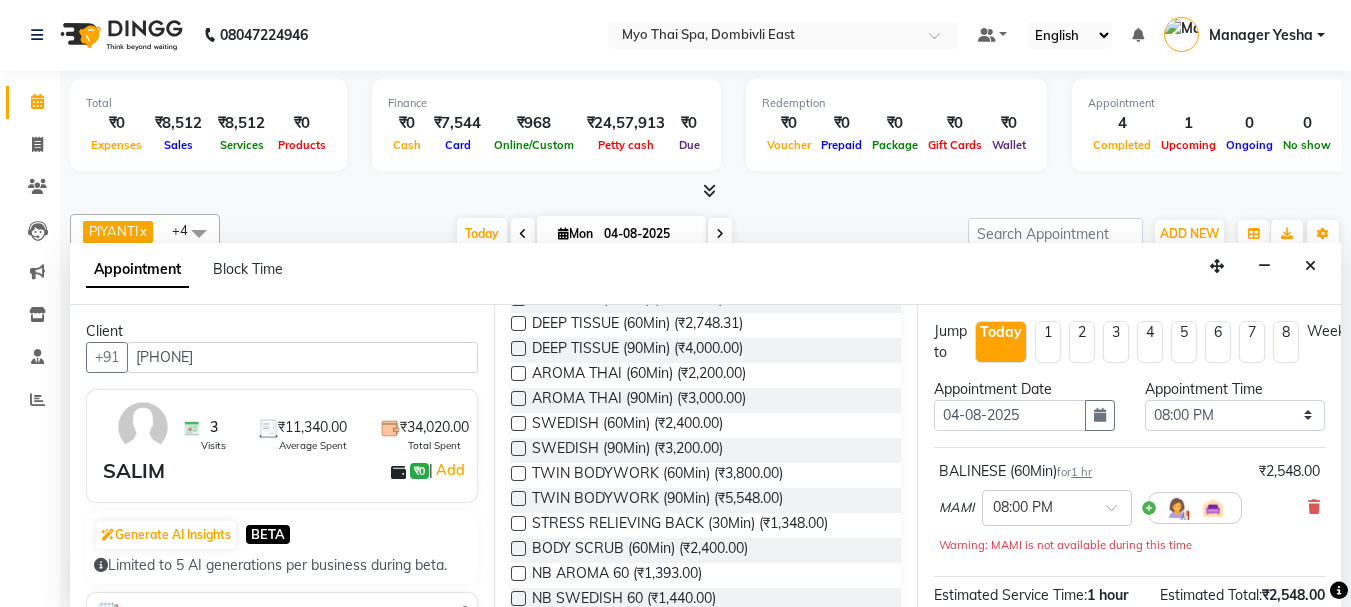 click at bounding box center [518, 273] 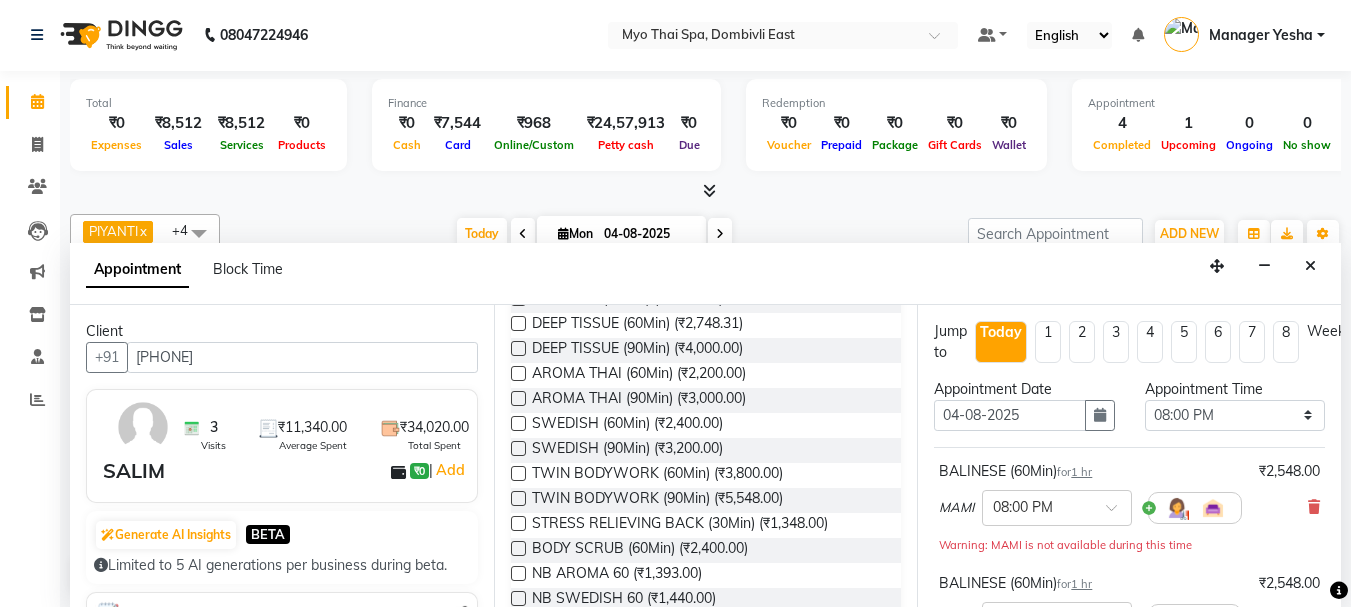 click at bounding box center [518, 273] 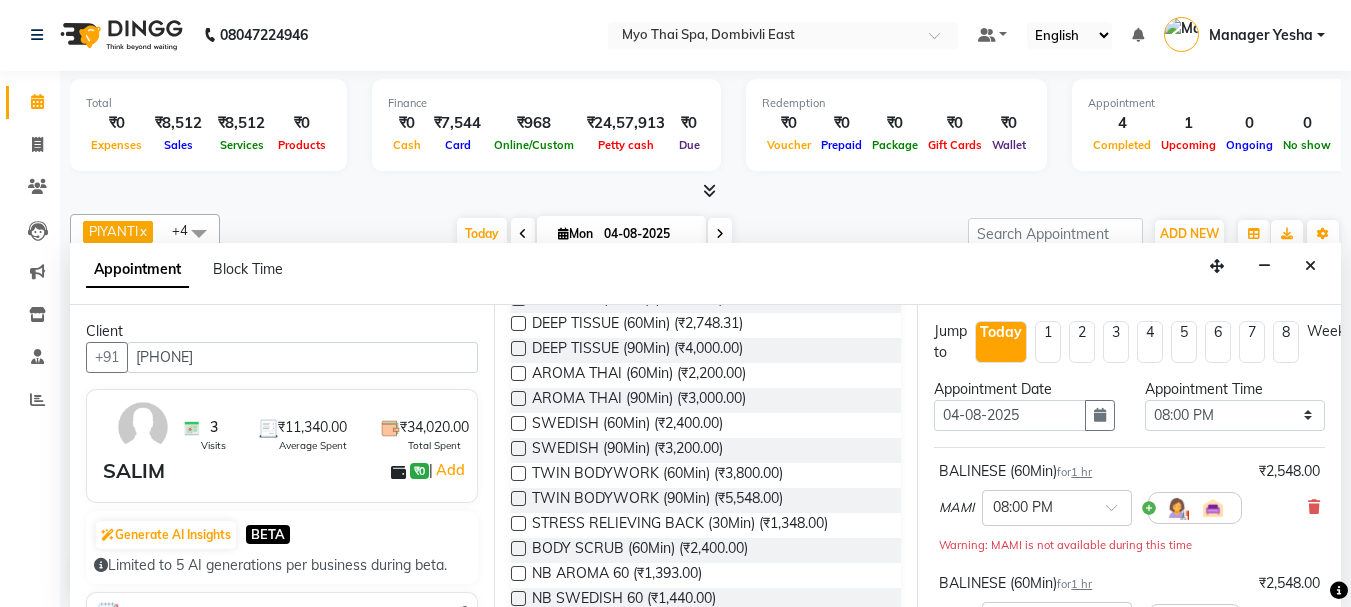 click at bounding box center (518, 273) 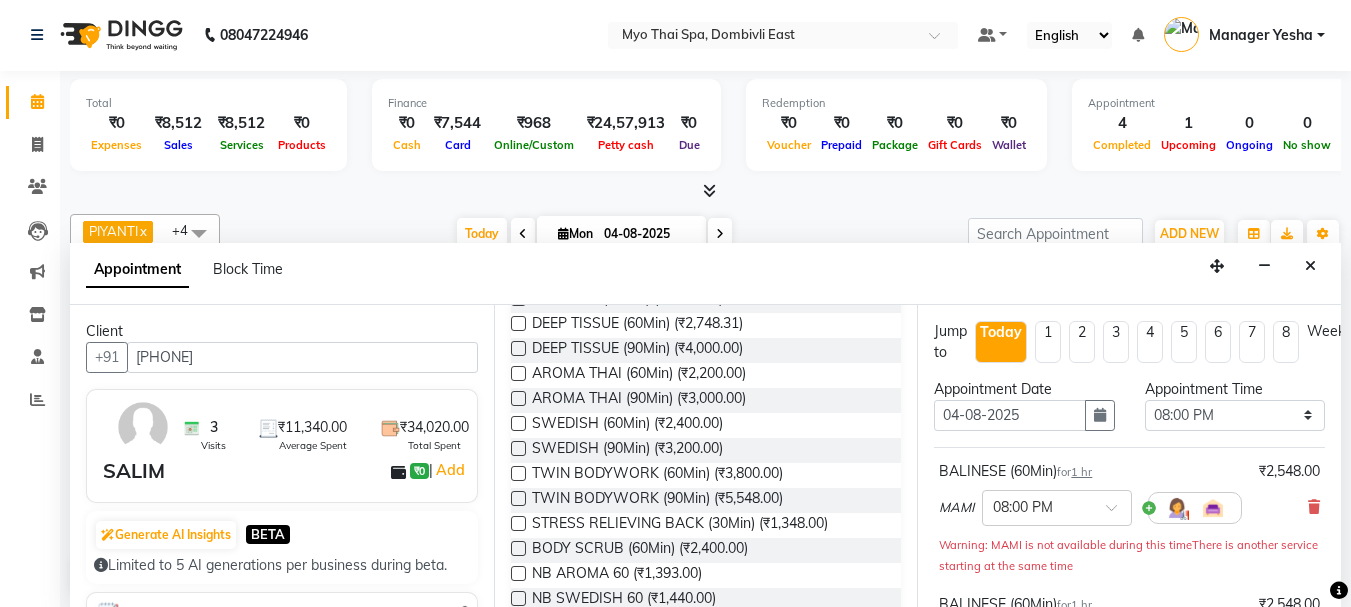 checkbox on "false" 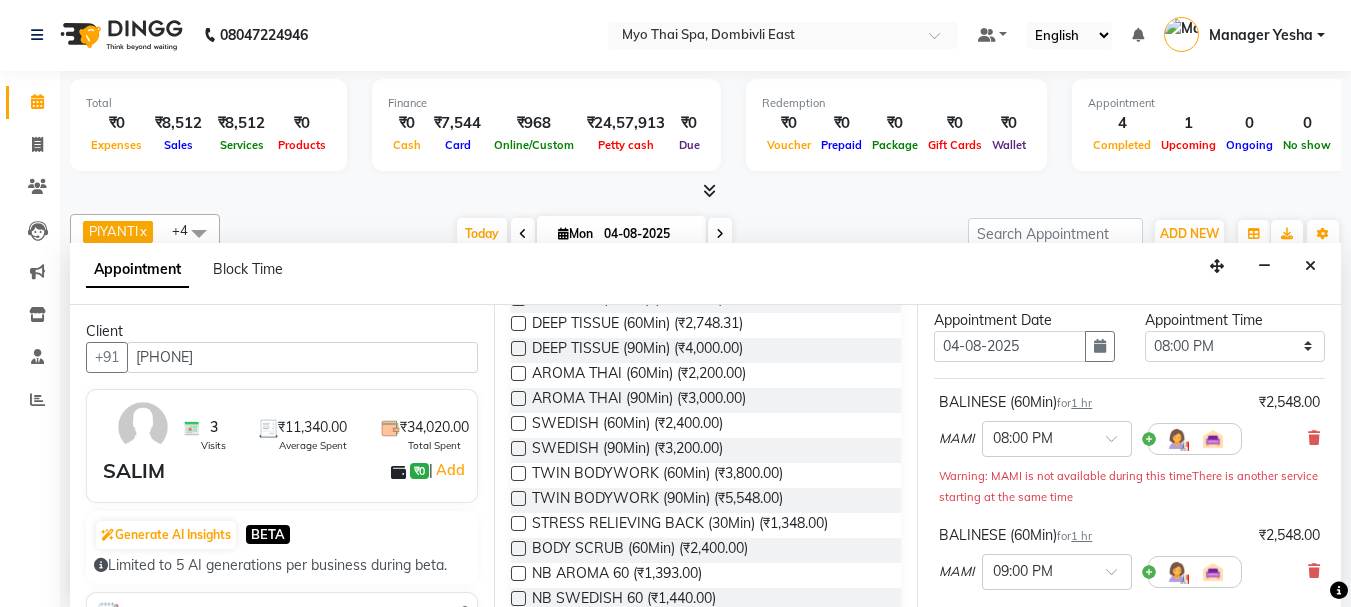 scroll, scrollTop: 200, scrollLeft: 0, axis: vertical 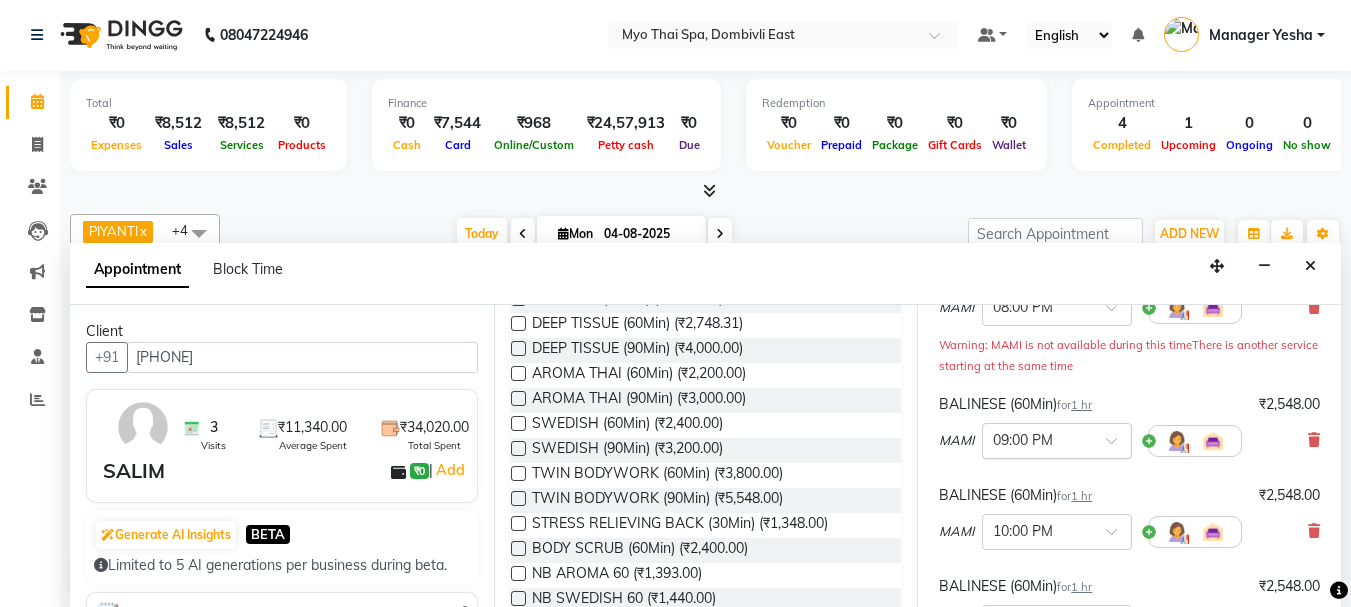 click at bounding box center (1057, 439) 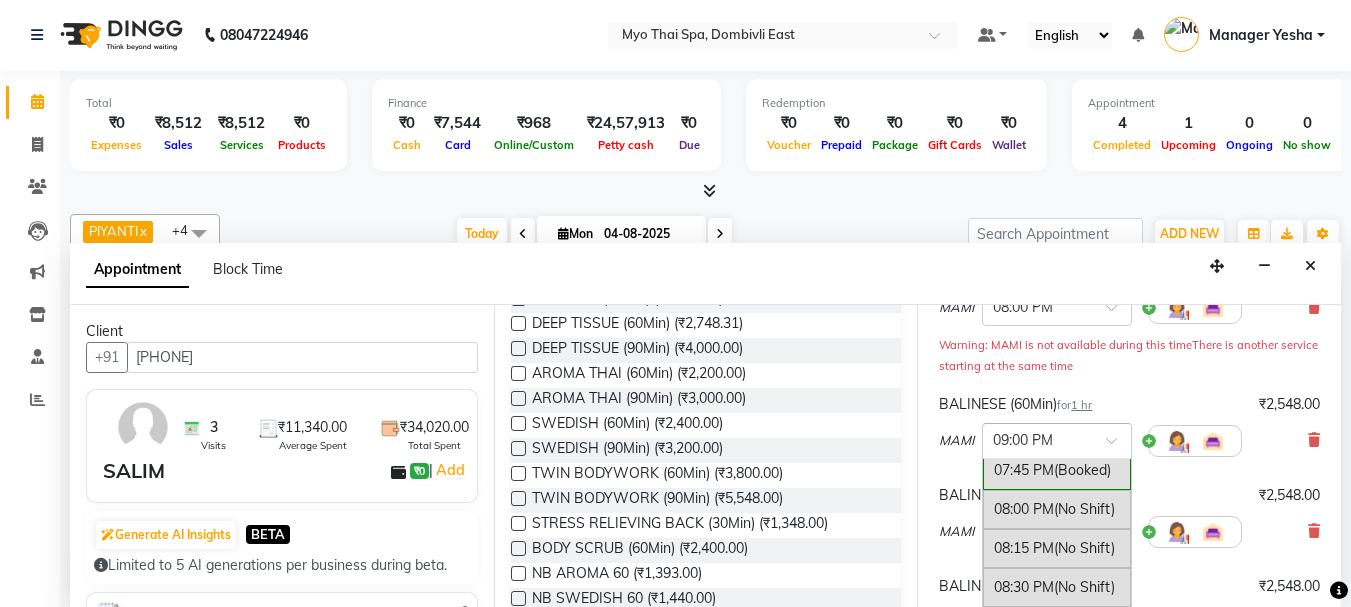 scroll, scrollTop: 1435, scrollLeft: 0, axis: vertical 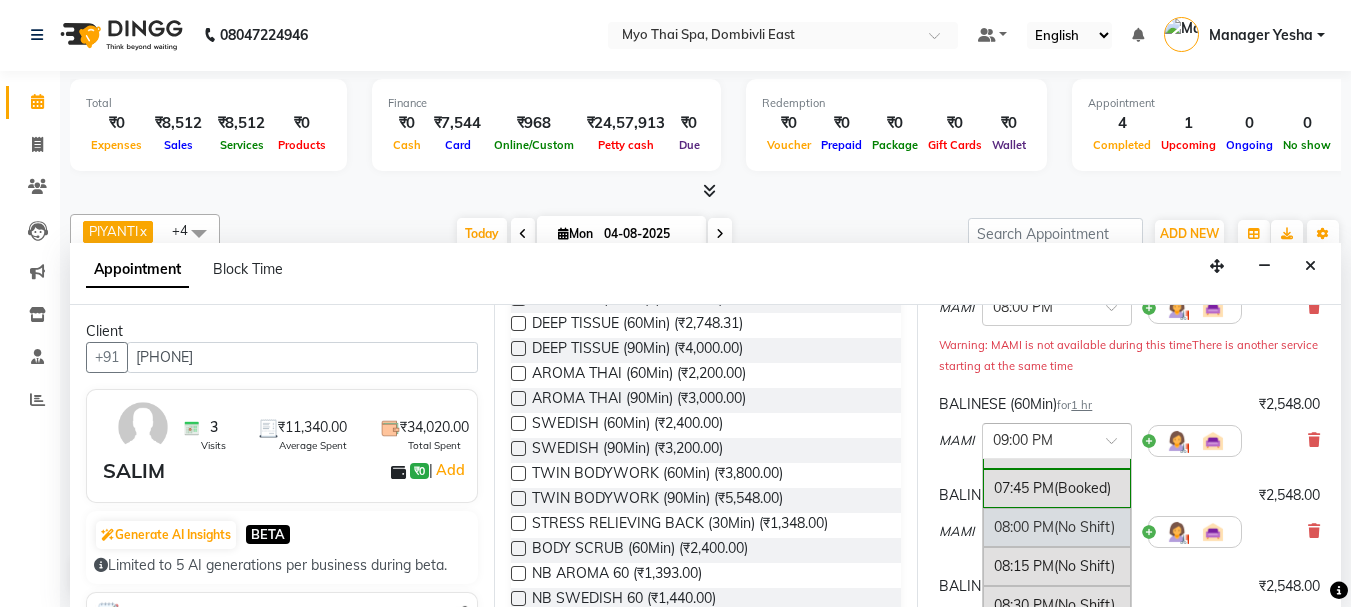 click on "08:00 PM   (No Shift)" at bounding box center [1057, 527] 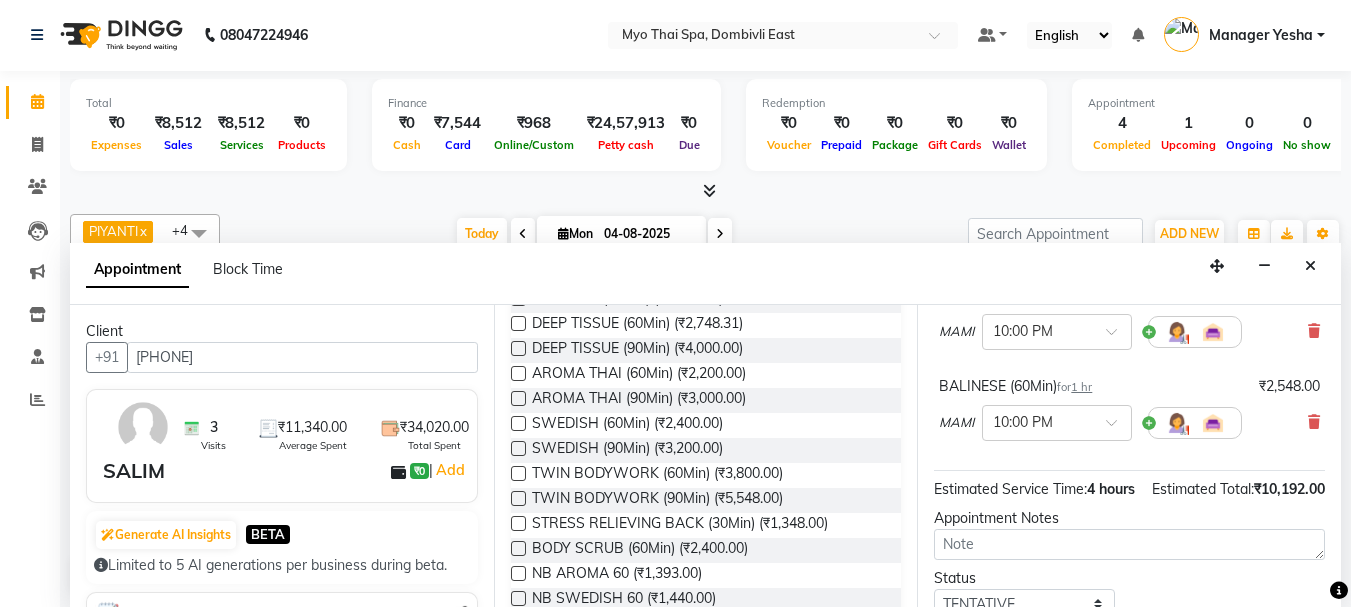 scroll, scrollTop: 300, scrollLeft: 0, axis: vertical 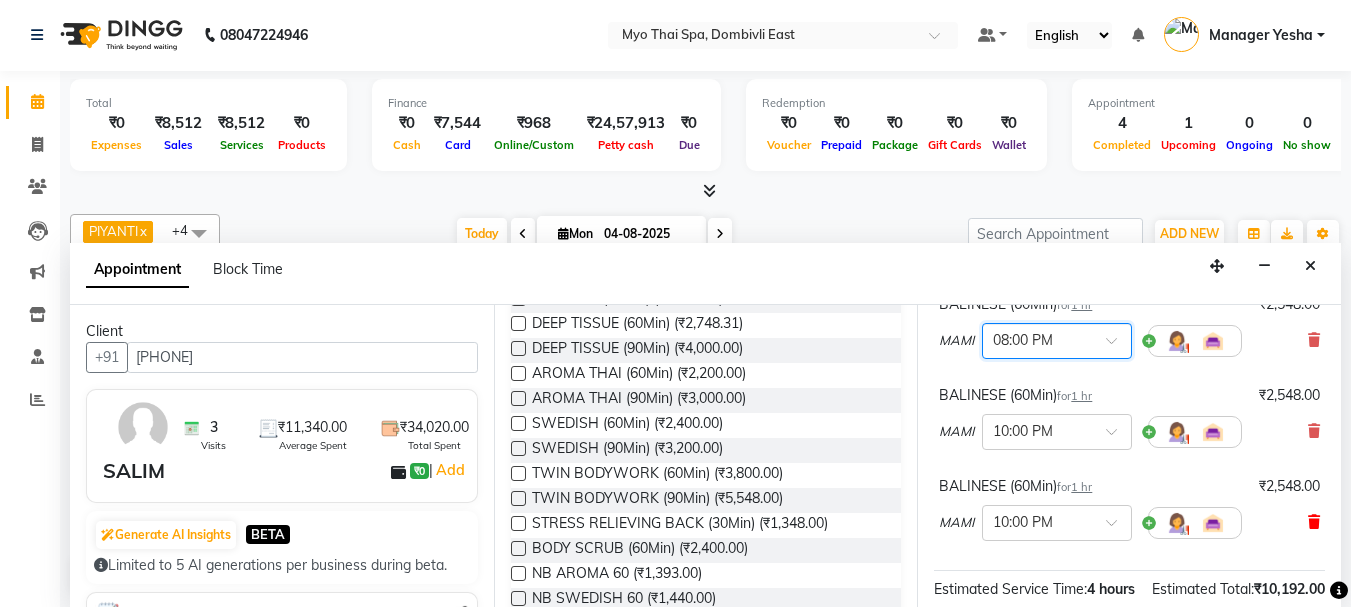 click at bounding box center (1314, 522) 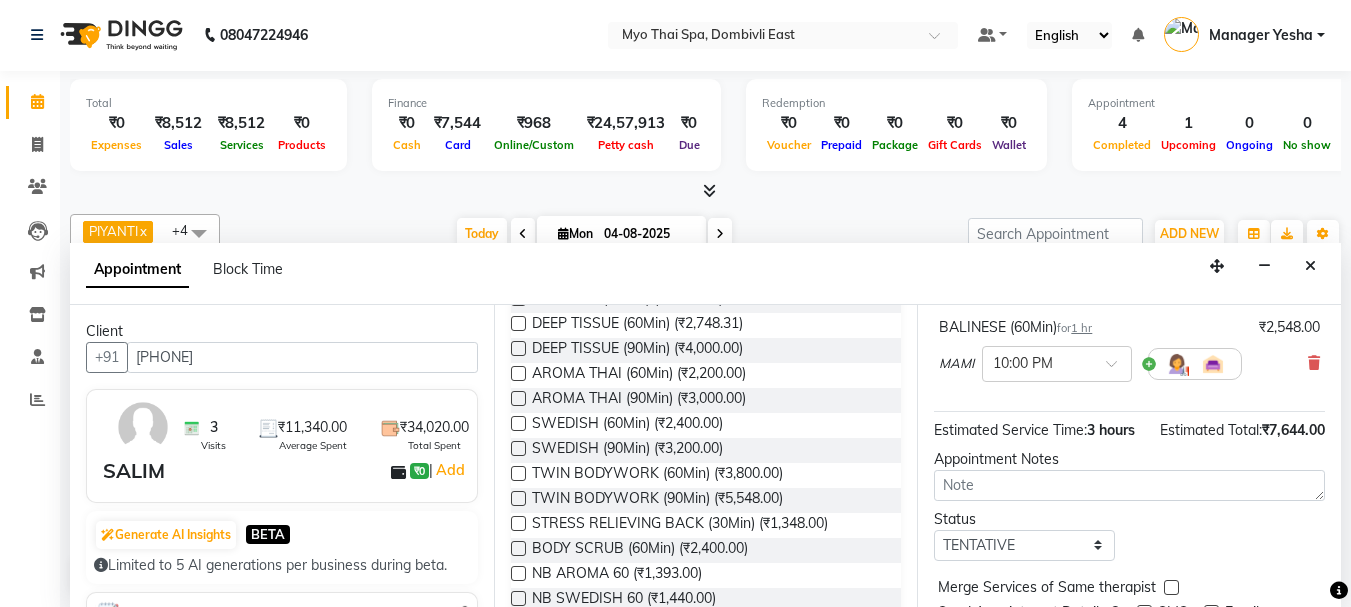 scroll, scrollTop: 379, scrollLeft: 0, axis: vertical 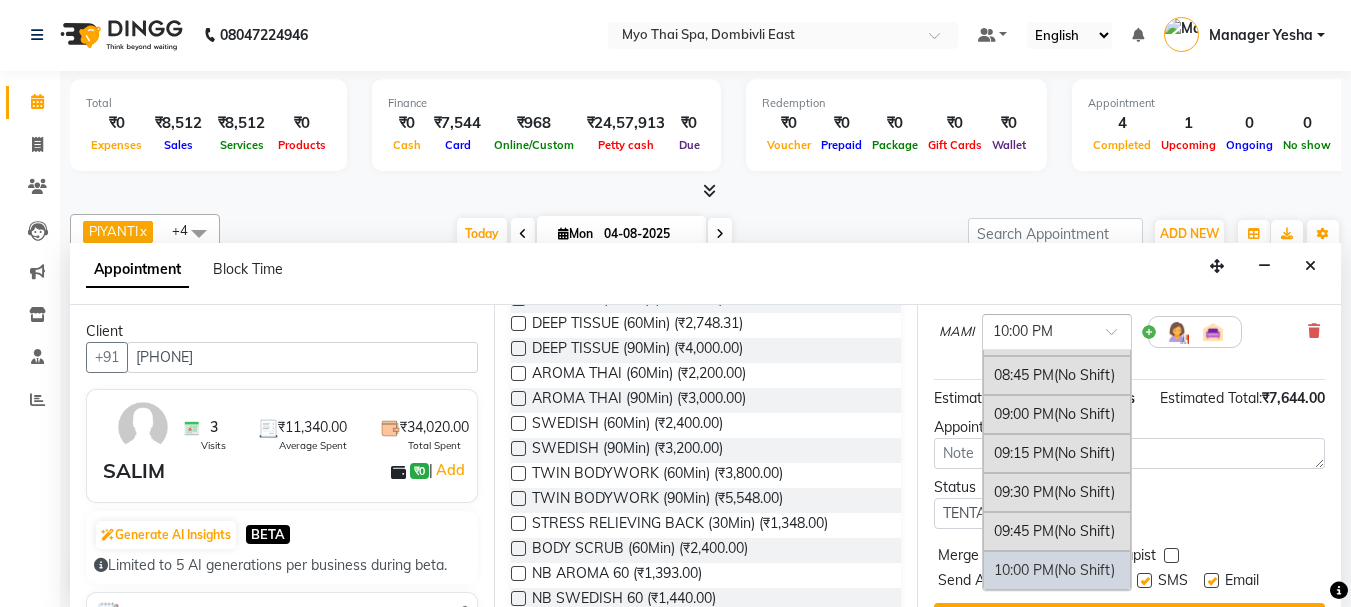 click at bounding box center (1118, 337) 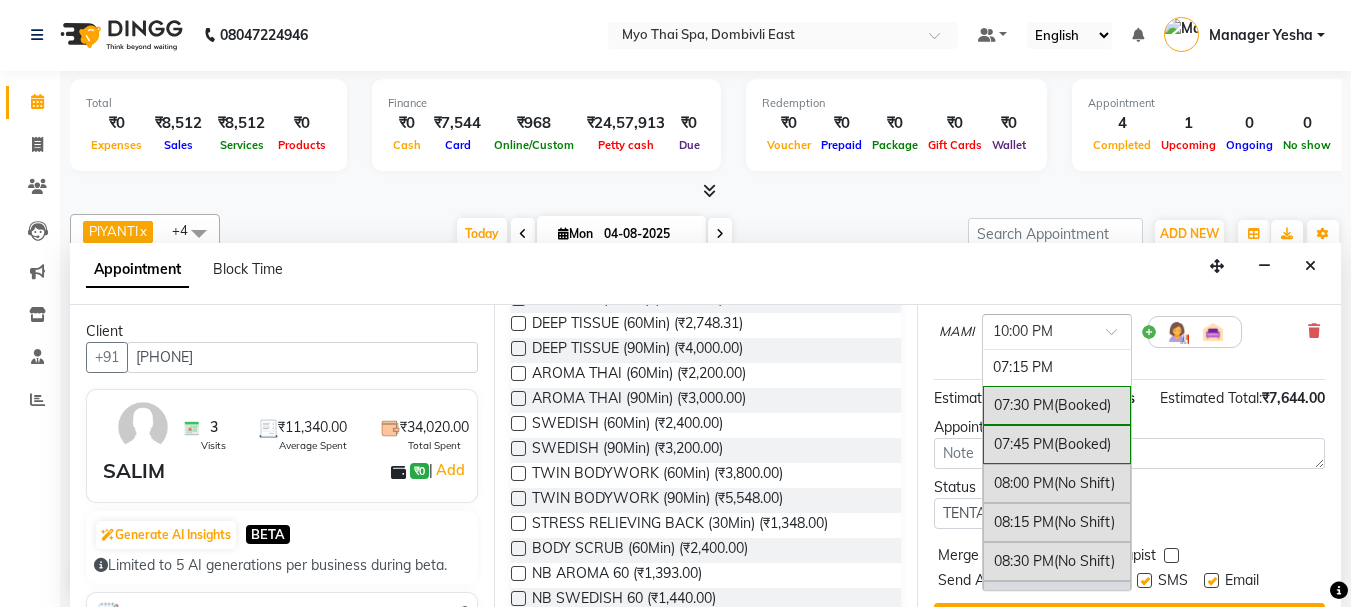 scroll, scrollTop: 1355, scrollLeft: 0, axis: vertical 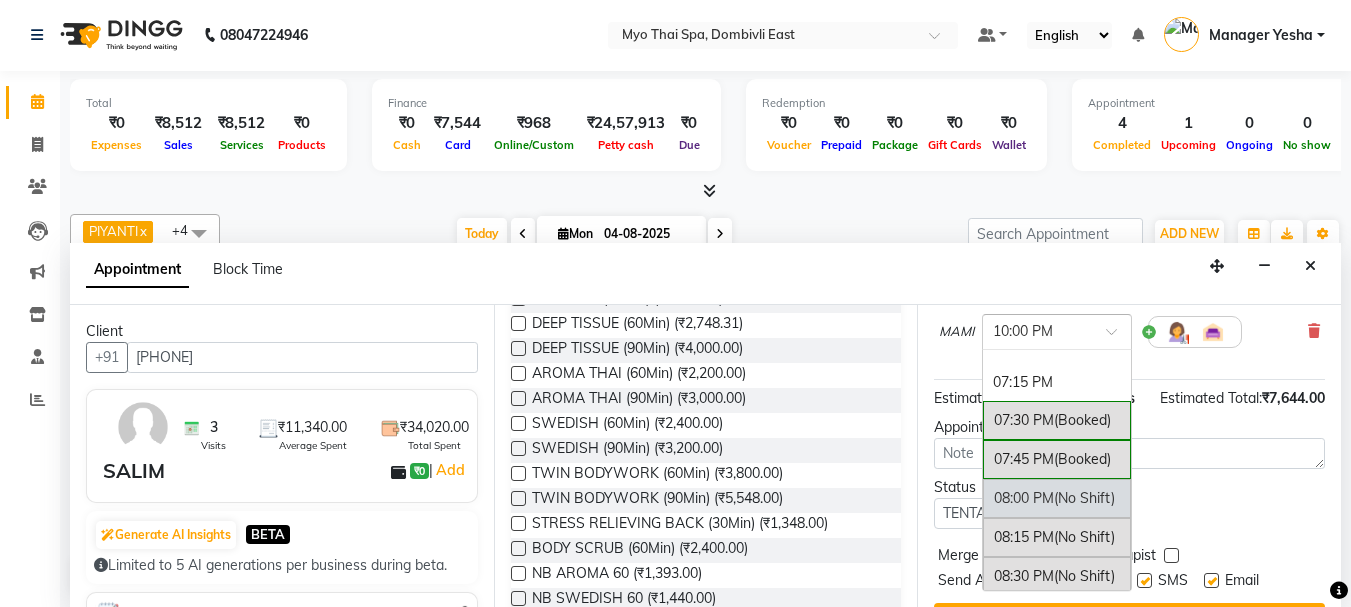 click on "08:00 PM   (No Shift)" at bounding box center (1057, 498) 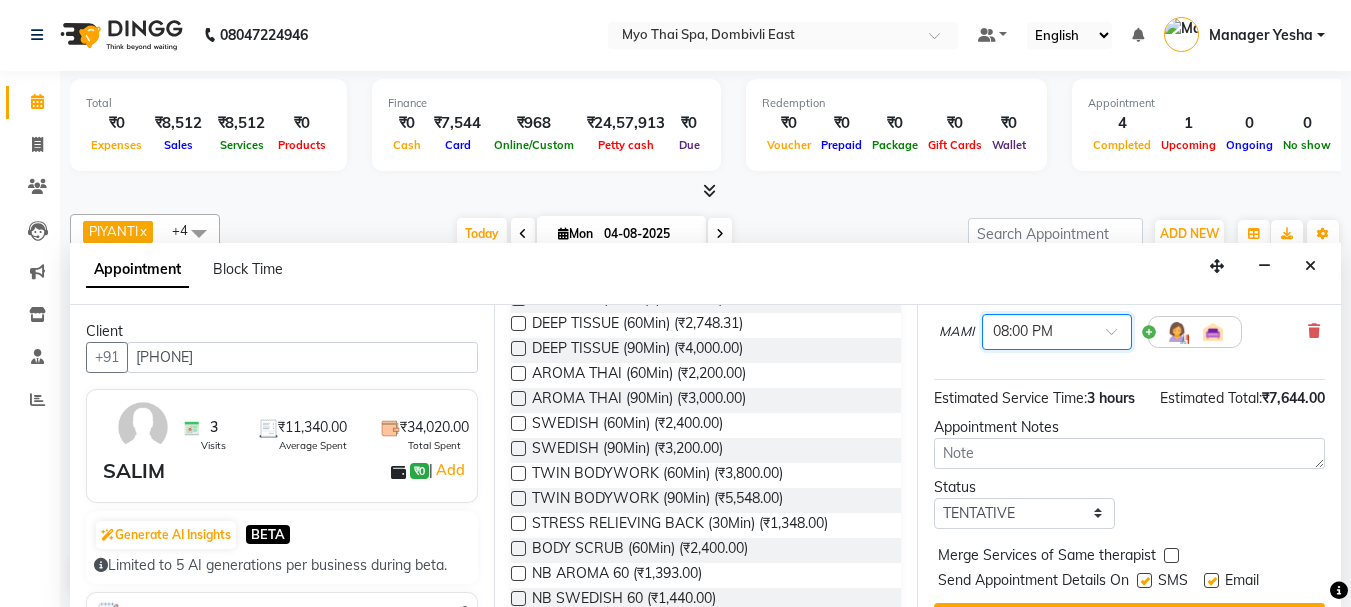 scroll, scrollTop: 484, scrollLeft: 0, axis: vertical 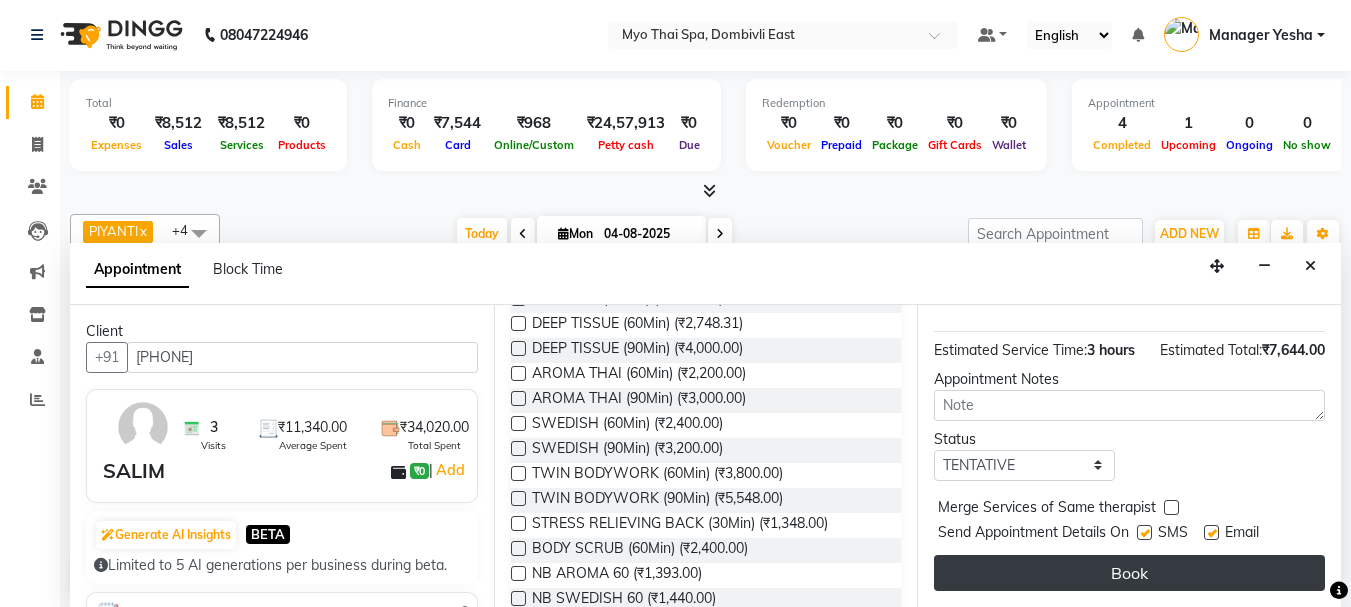 click on "Book" at bounding box center [1129, 573] 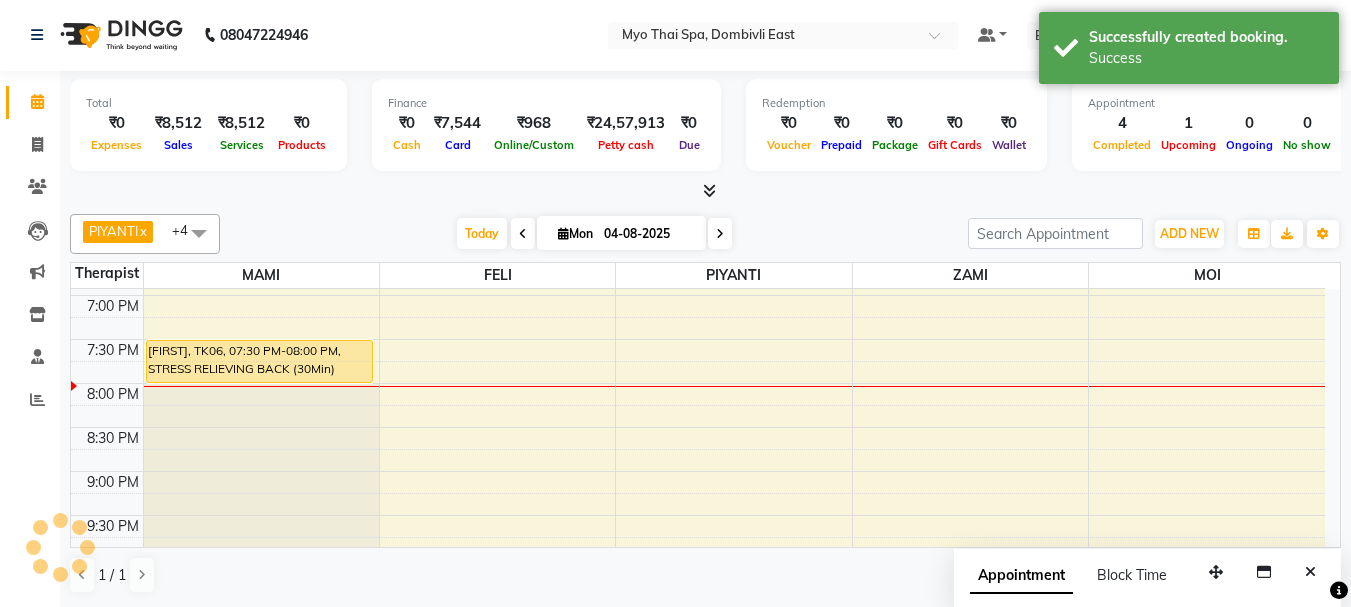 scroll, scrollTop: 0, scrollLeft: 0, axis: both 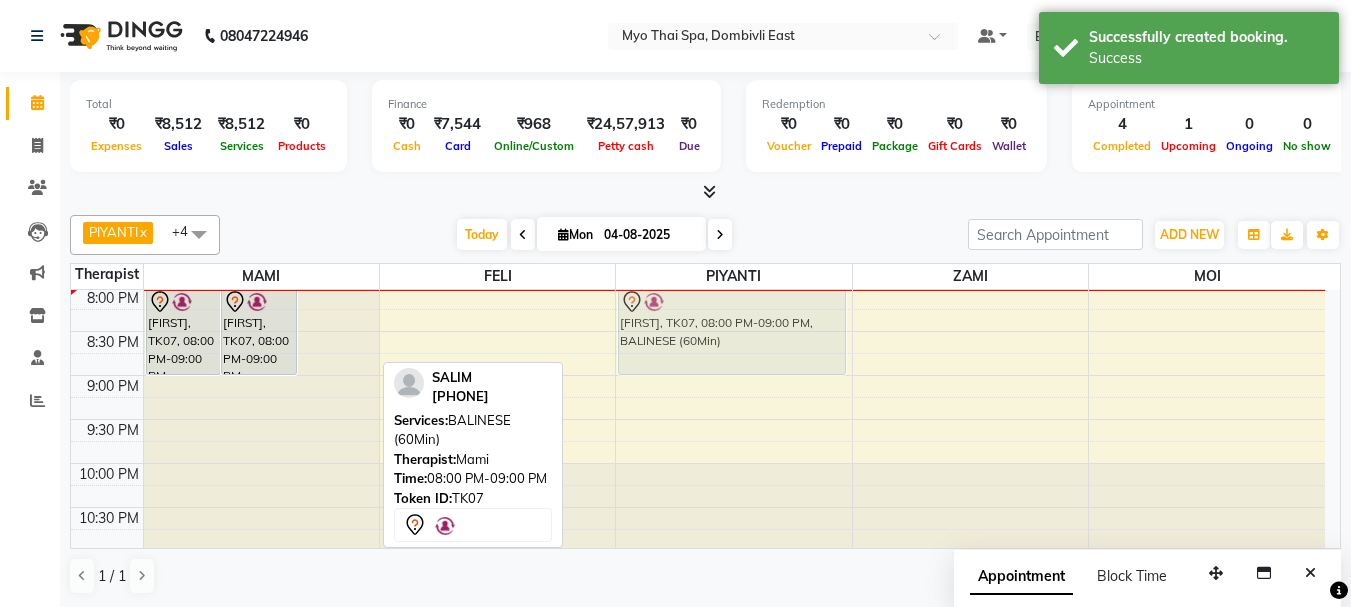 drag, startPoint x: 326, startPoint y: 329, endPoint x: 789, endPoint y: 332, distance: 463.0097 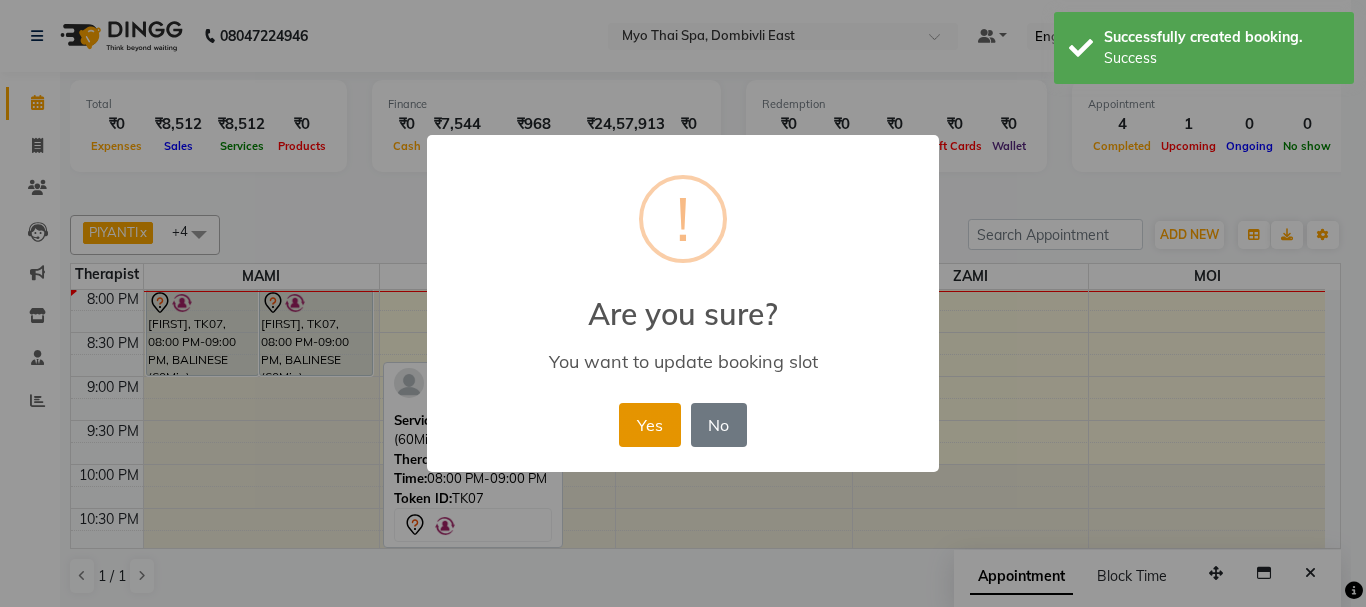 click on "Yes" at bounding box center [649, 425] 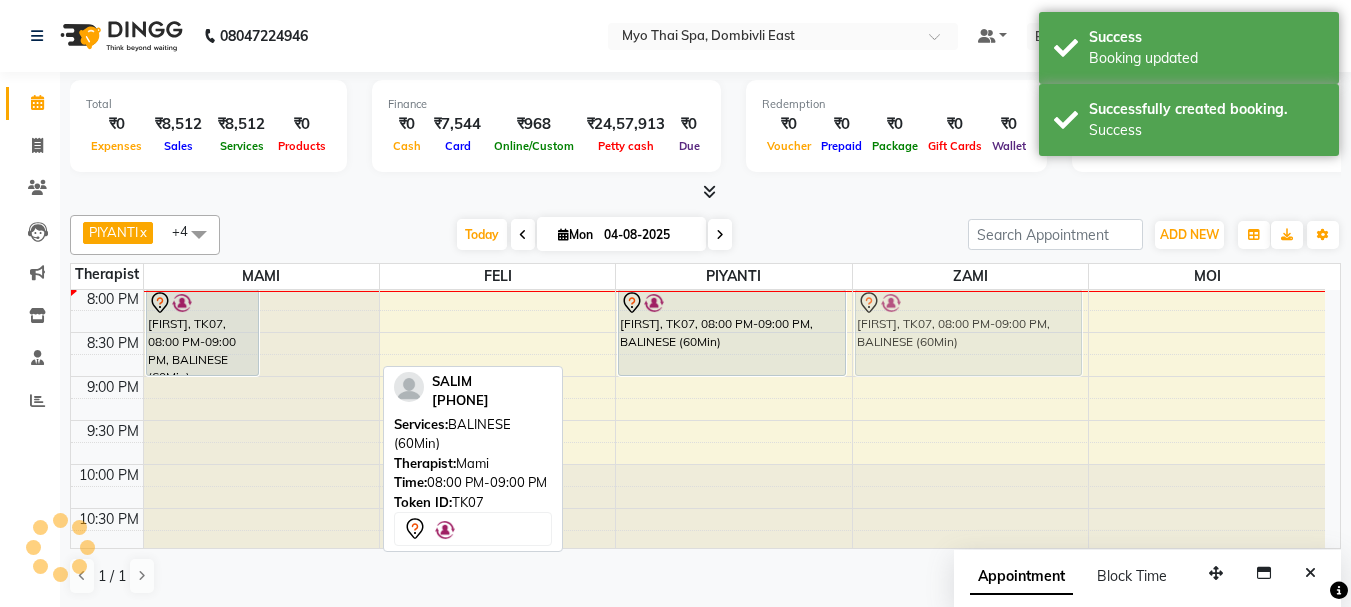 drag, startPoint x: 331, startPoint y: 319, endPoint x: 985, endPoint y: 328, distance: 654.06195 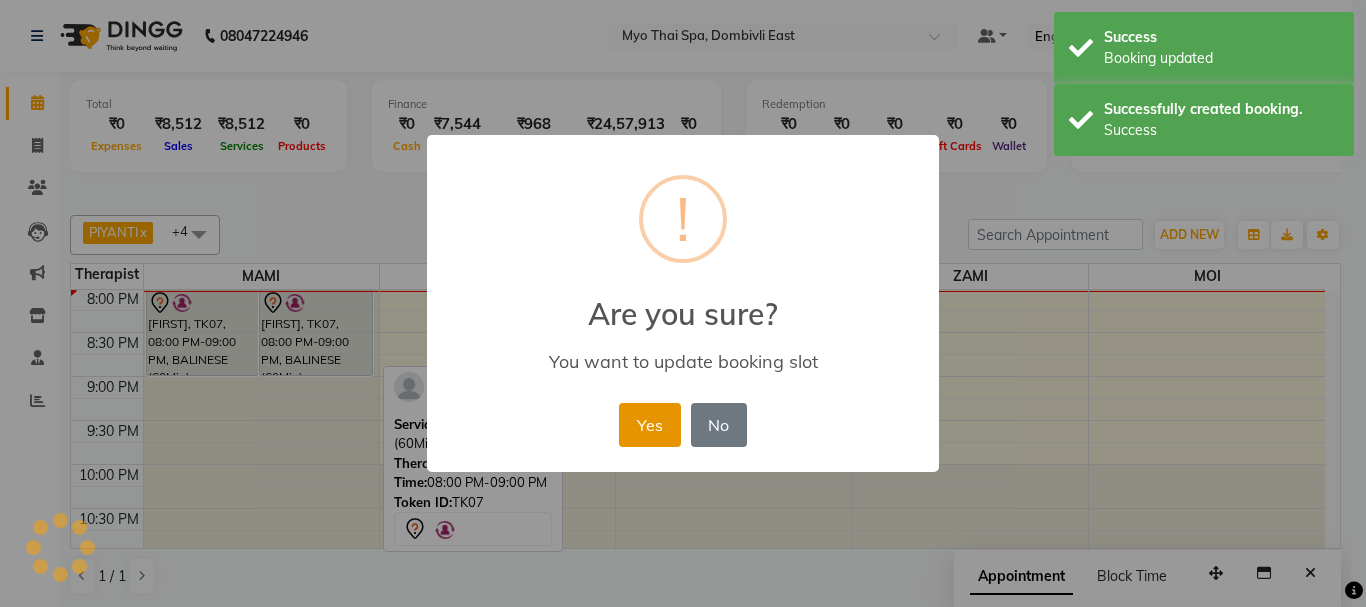 click on "Yes" at bounding box center [649, 425] 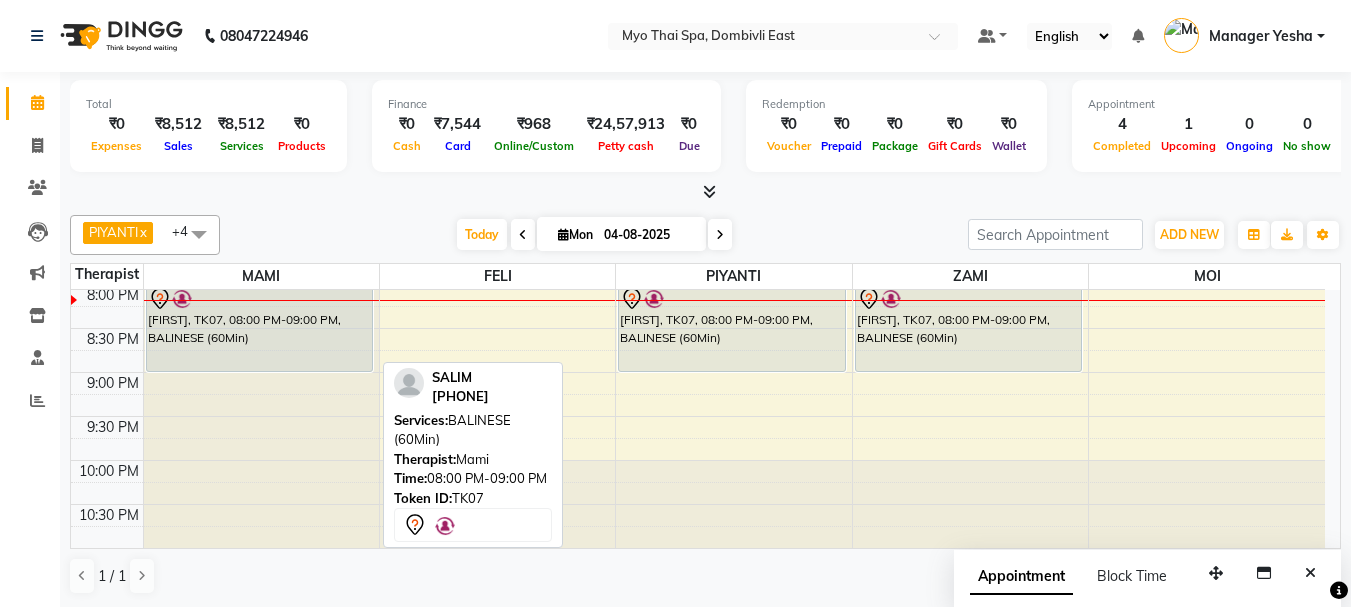 scroll, scrollTop: 773, scrollLeft: 0, axis: vertical 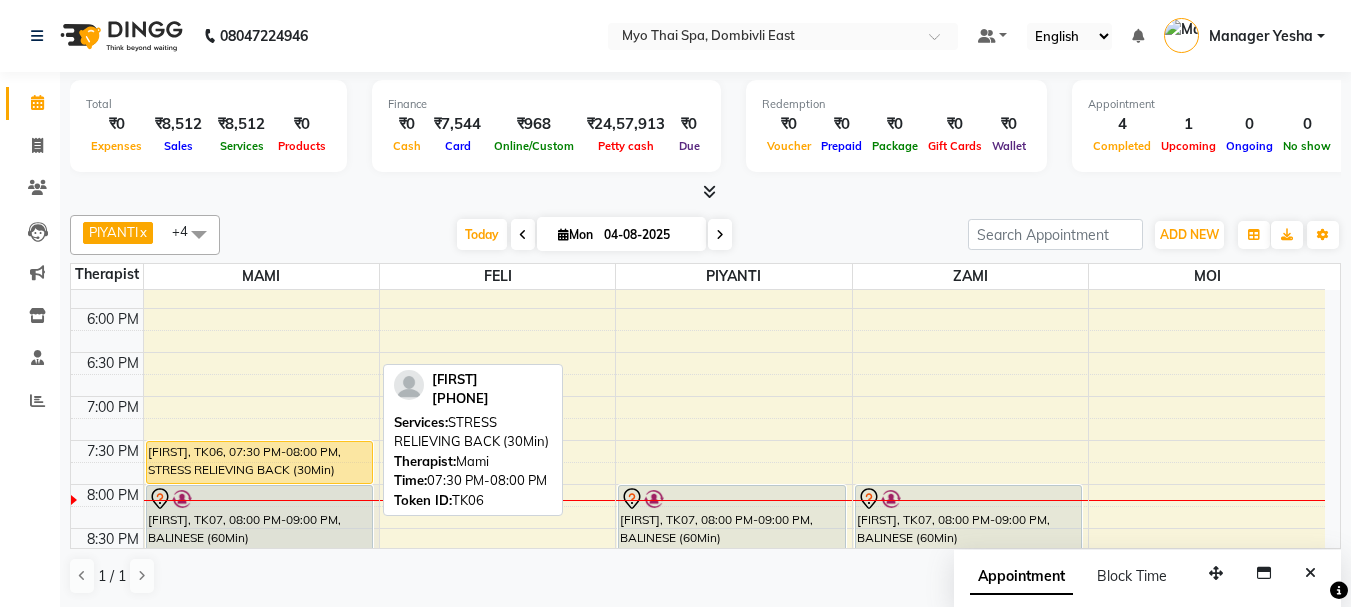 click on "[FIRST], TK06, 07:30 PM-08:00 PM, STRESS RELIEVING BACK (30Min)" at bounding box center (260, 462) 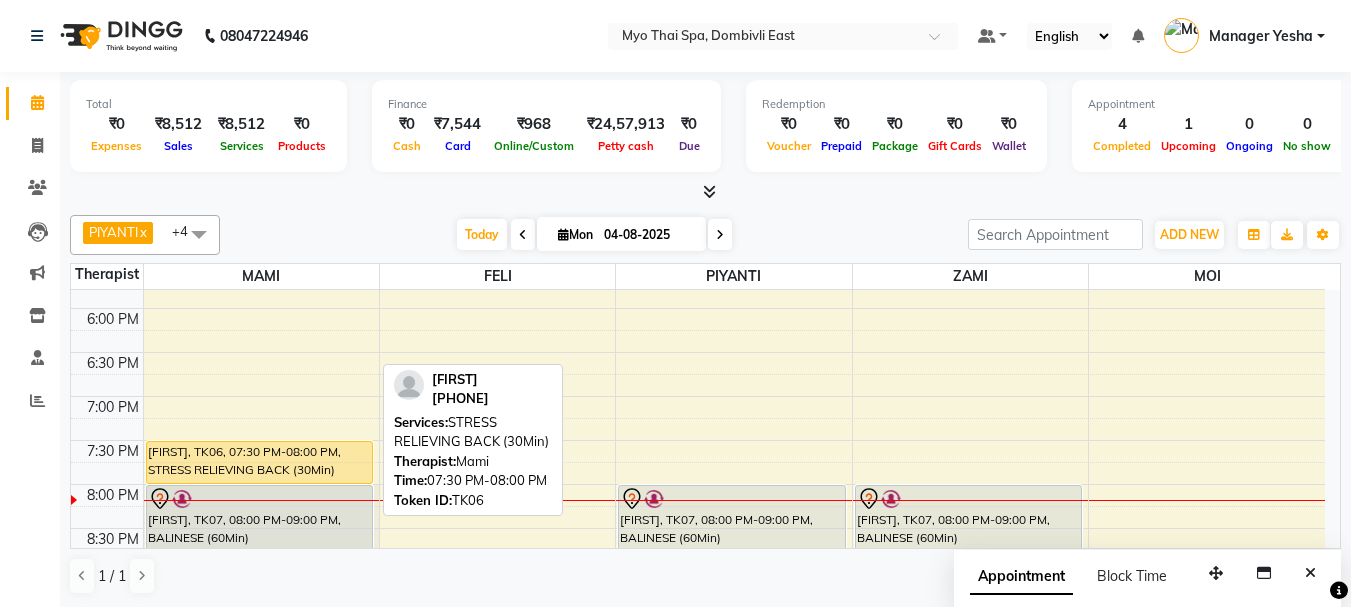 click on "[FIRST], TK06, 07:30 PM-08:00 PM, STRESS RELIEVING BACK (30Min)" at bounding box center [260, 462] 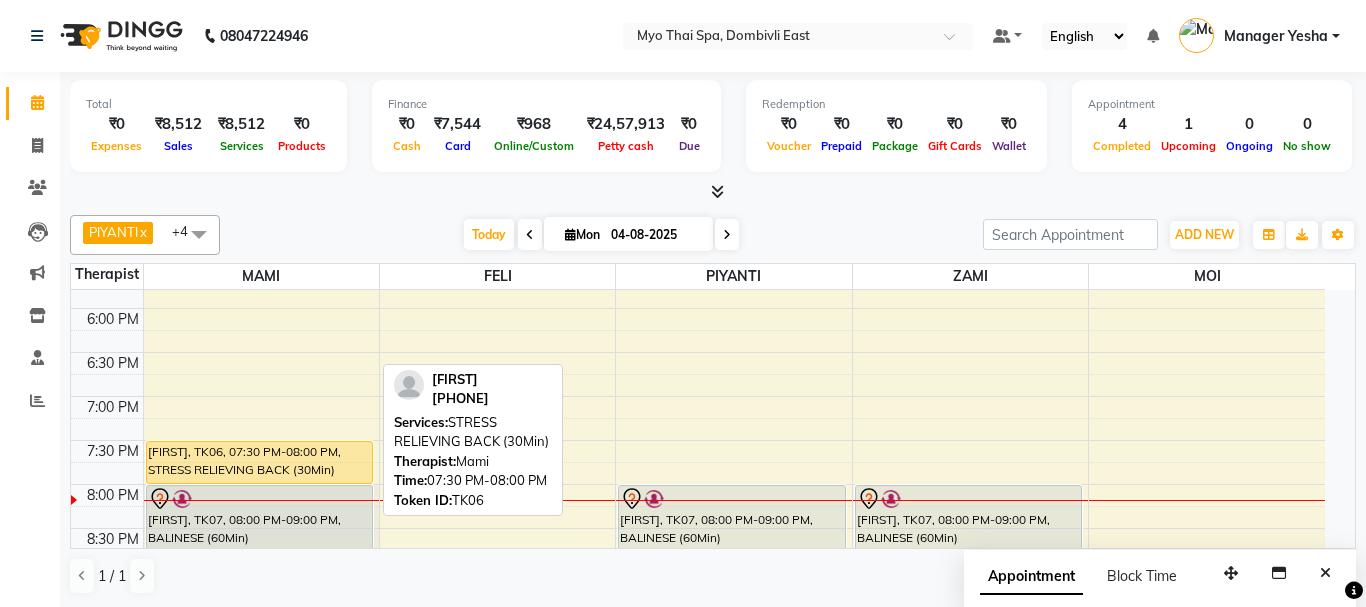 select on "1" 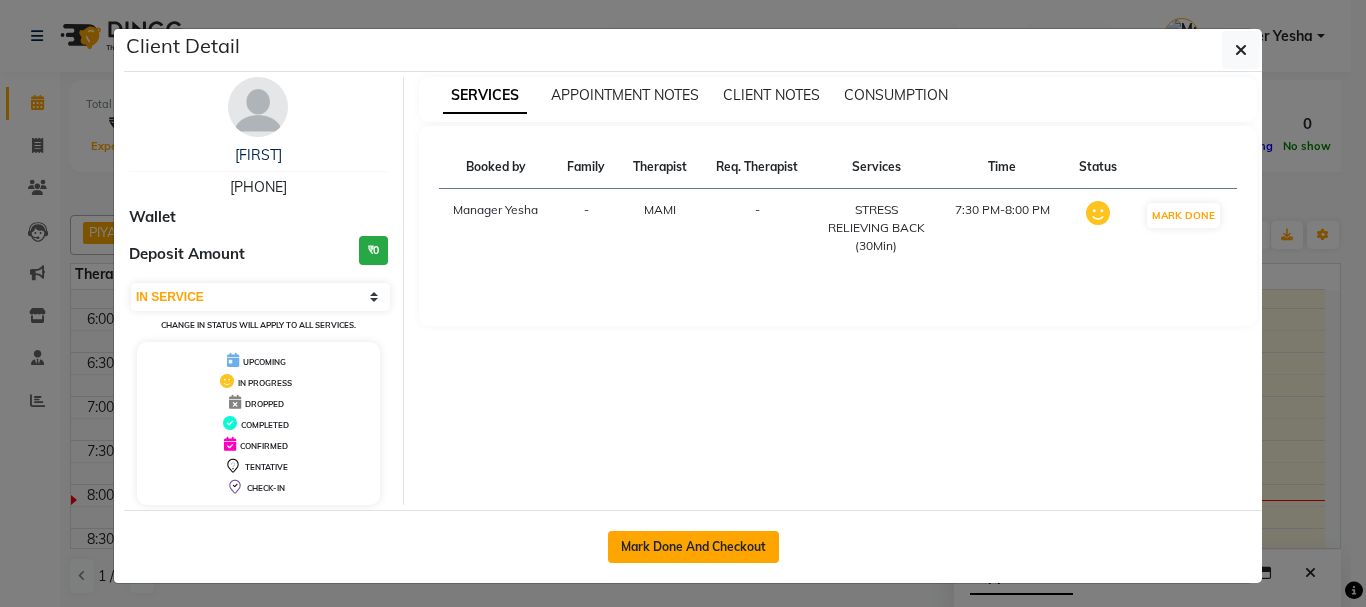 click on "Mark Done And Checkout" 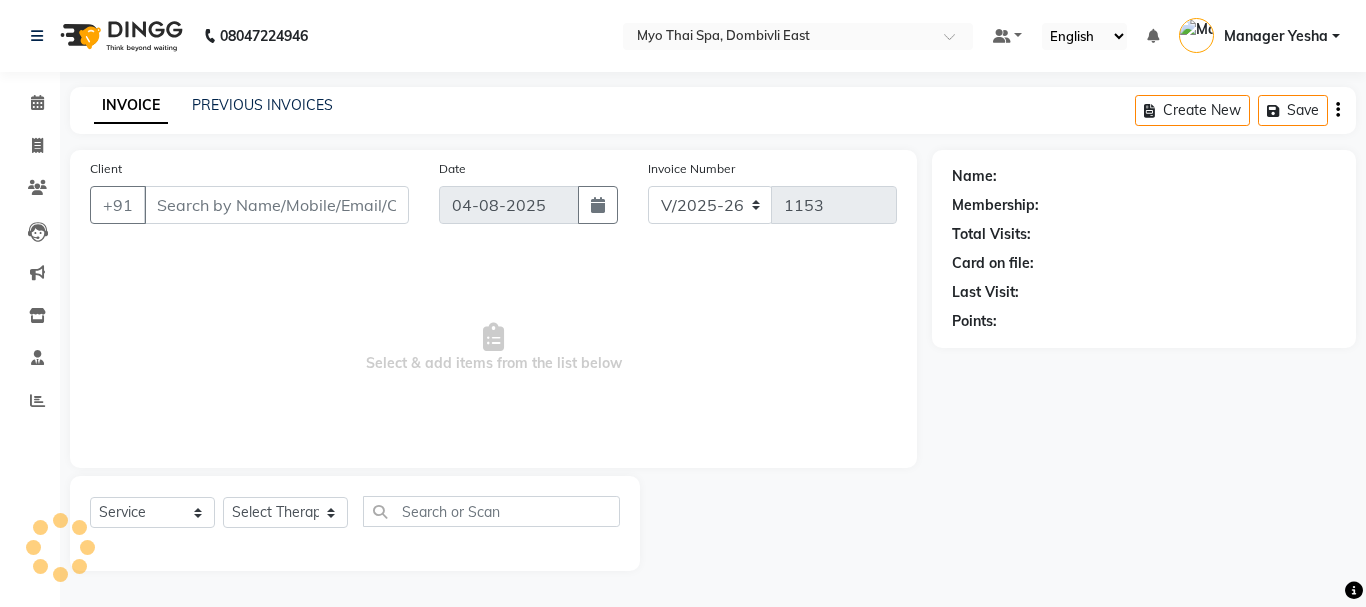 type on "[PHONE]" 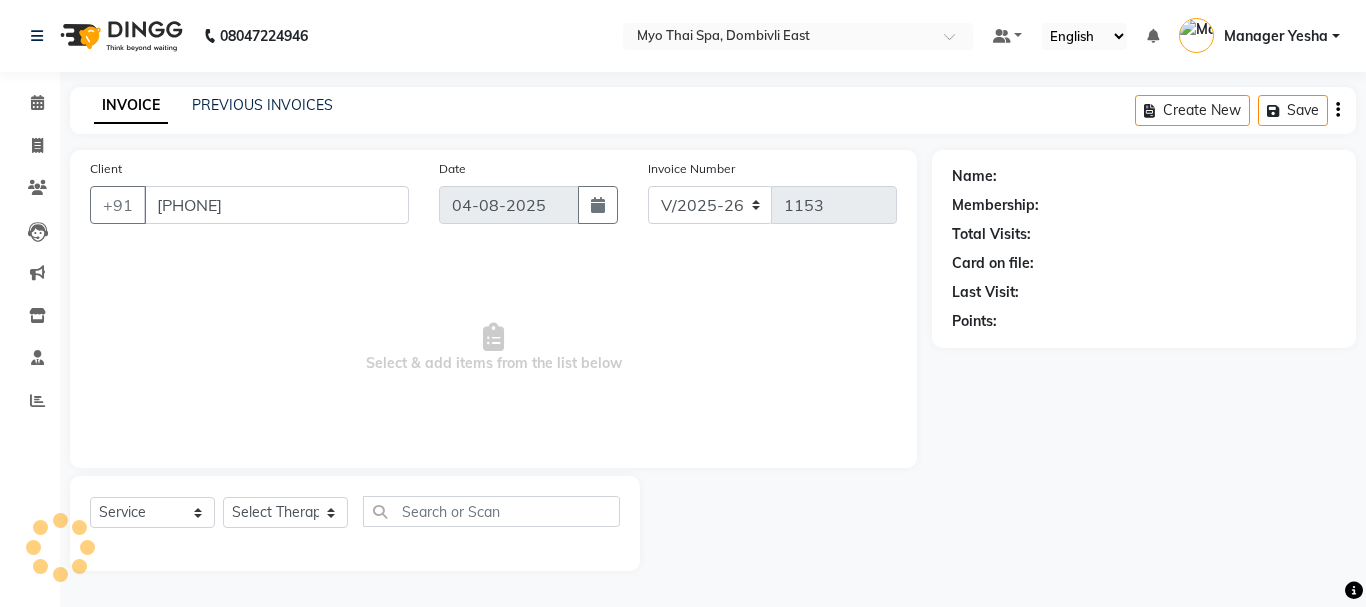 select on "33413" 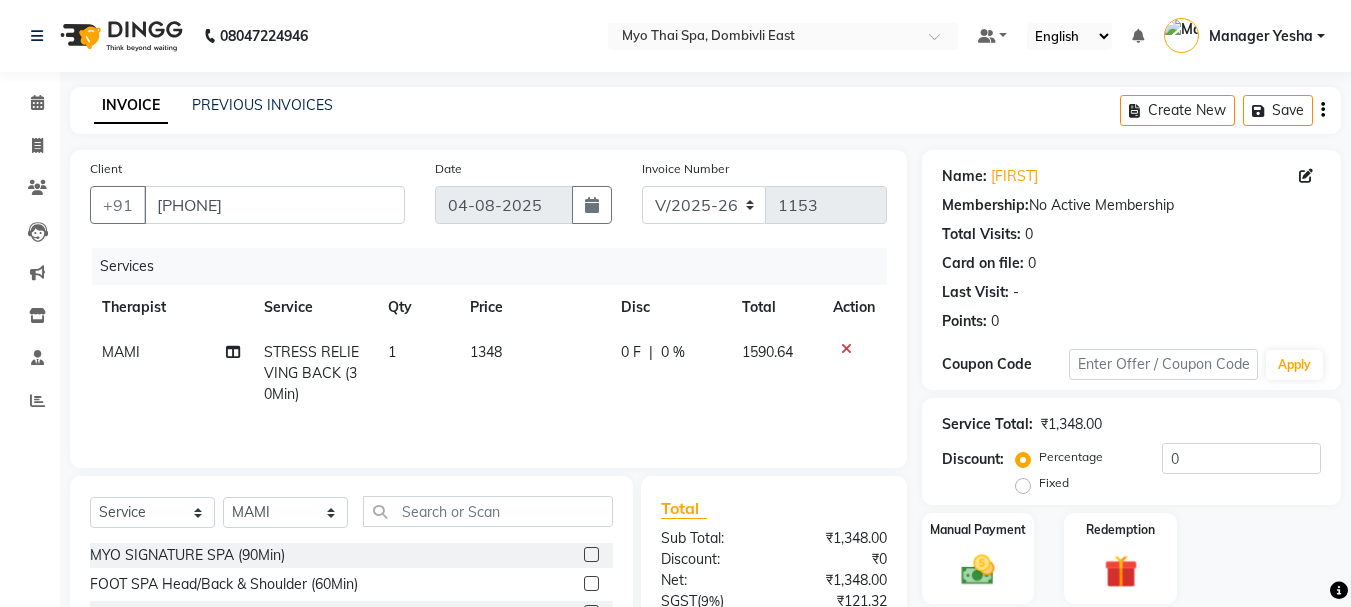scroll, scrollTop: 200, scrollLeft: 0, axis: vertical 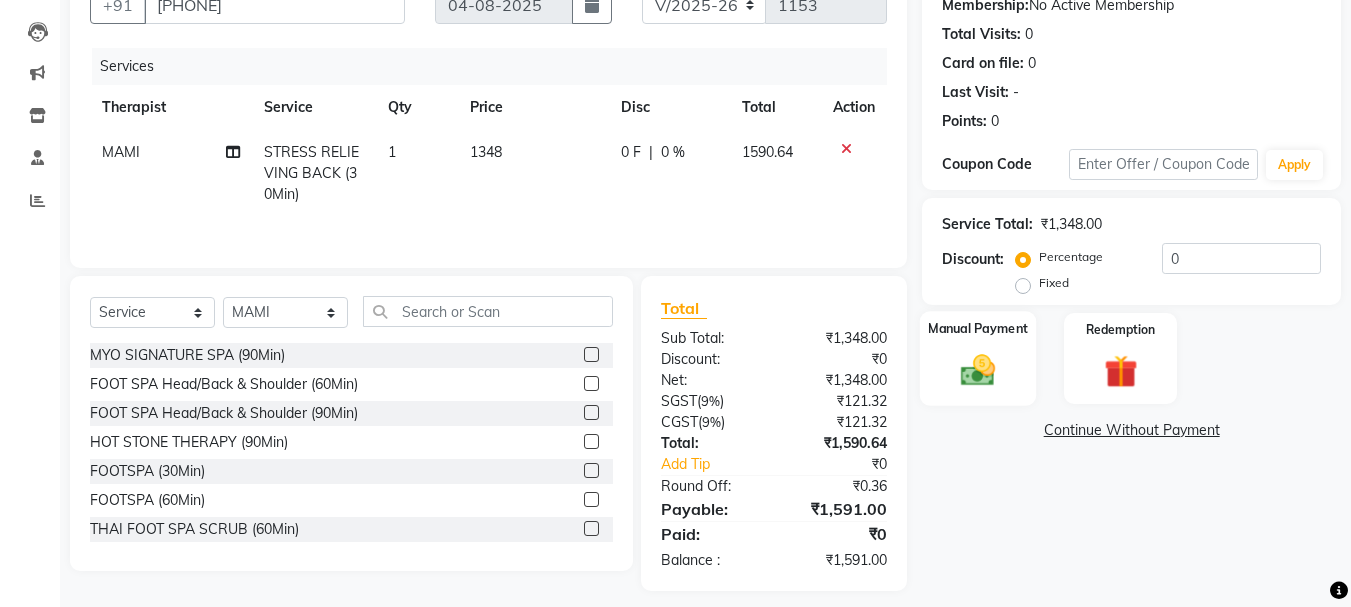 click 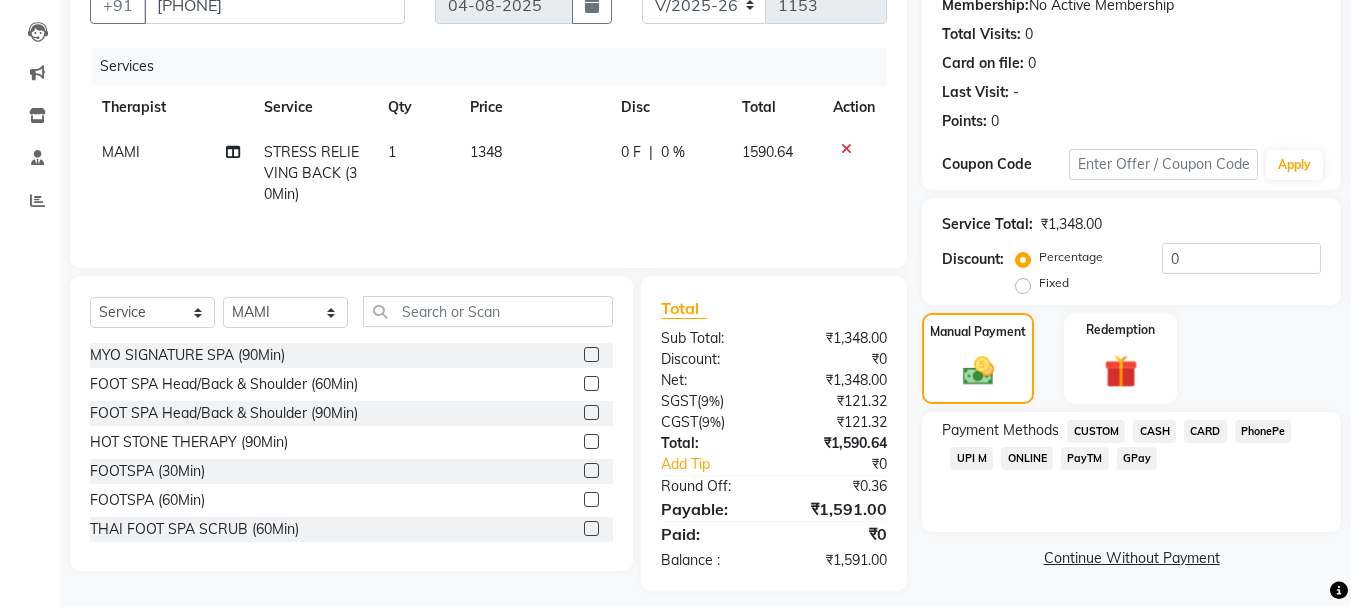 click on "PhonePe" 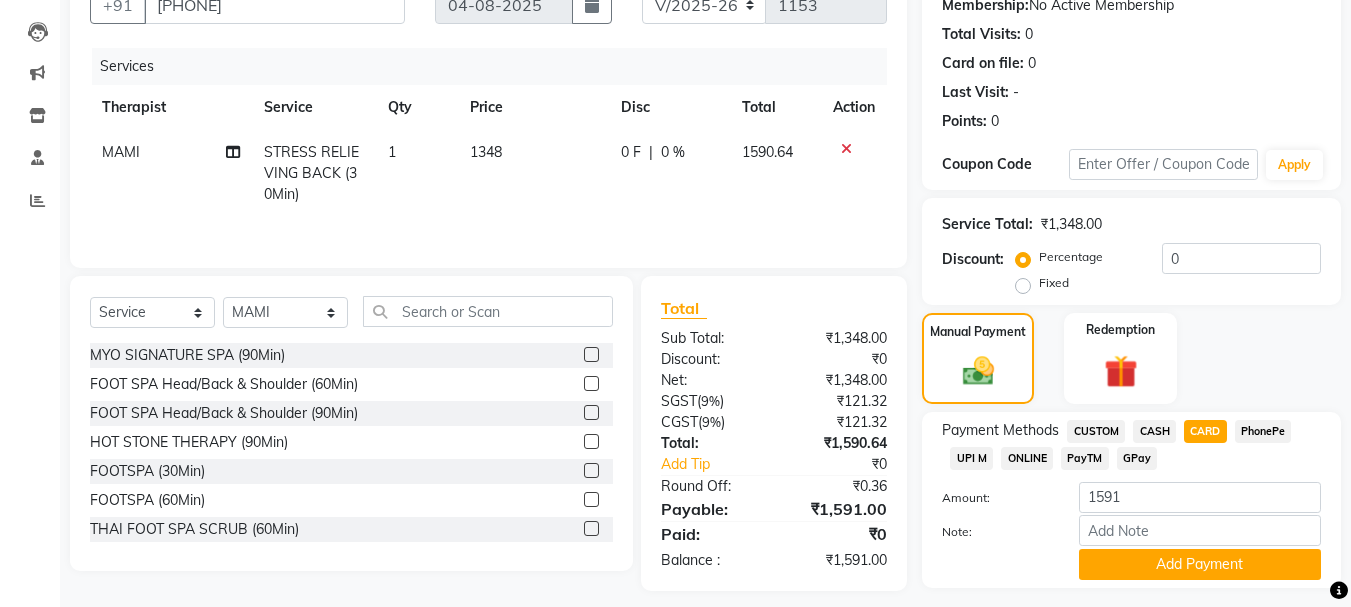 scroll, scrollTop: 252, scrollLeft: 0, axis: vertical 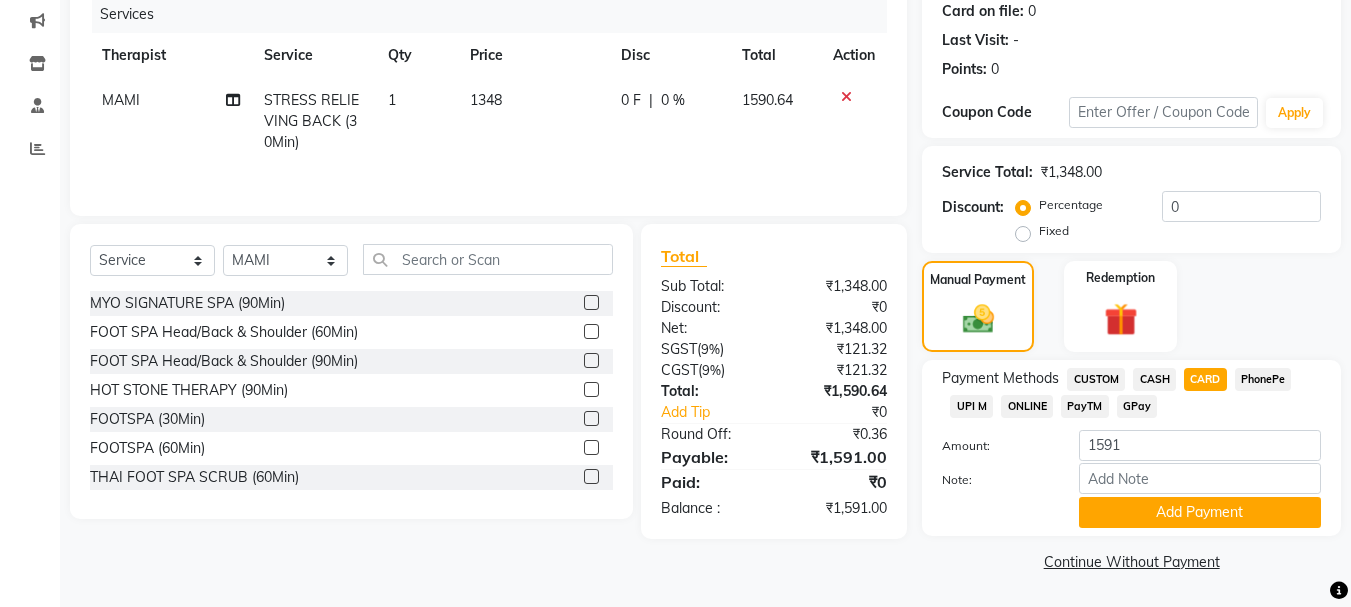 click on "Add Payment" 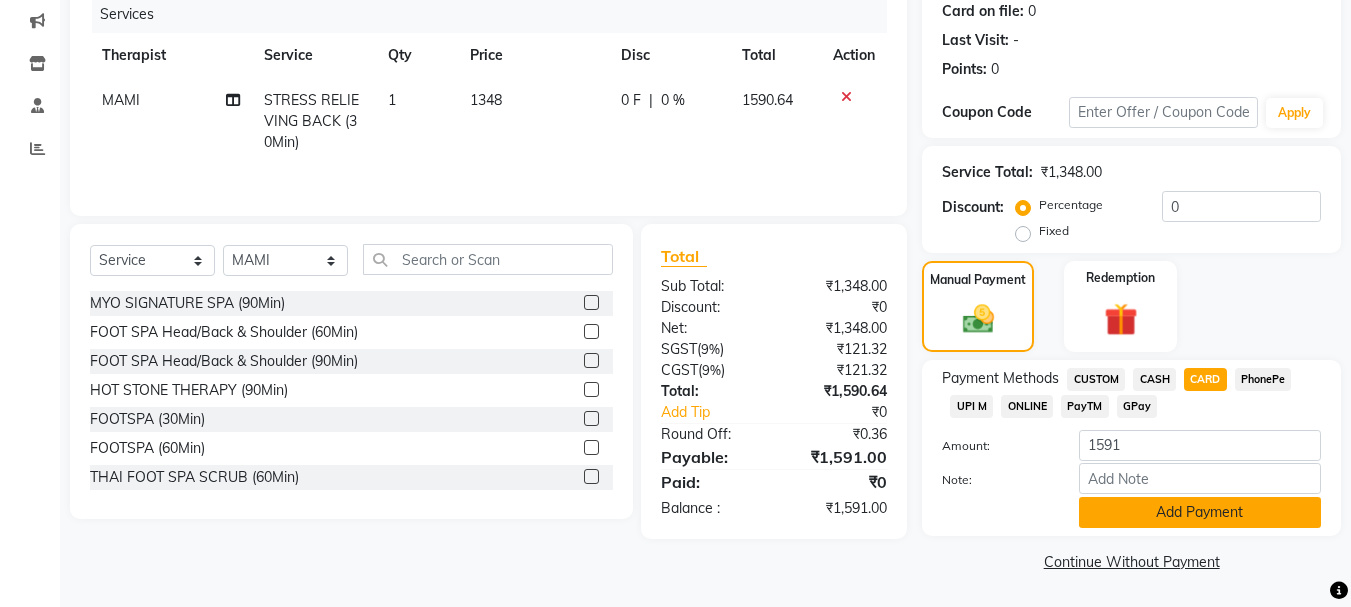 click on "Add Payment" 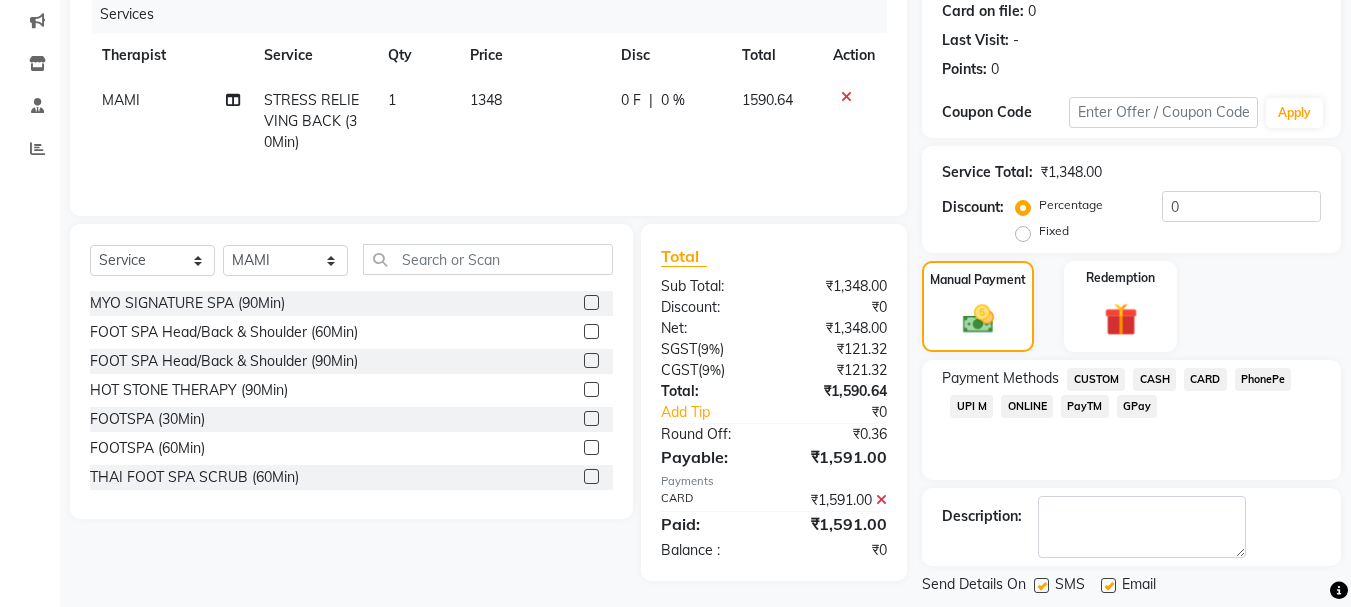 scroll, scrollTop: 348, scrollLeft: 0, axis: vertical 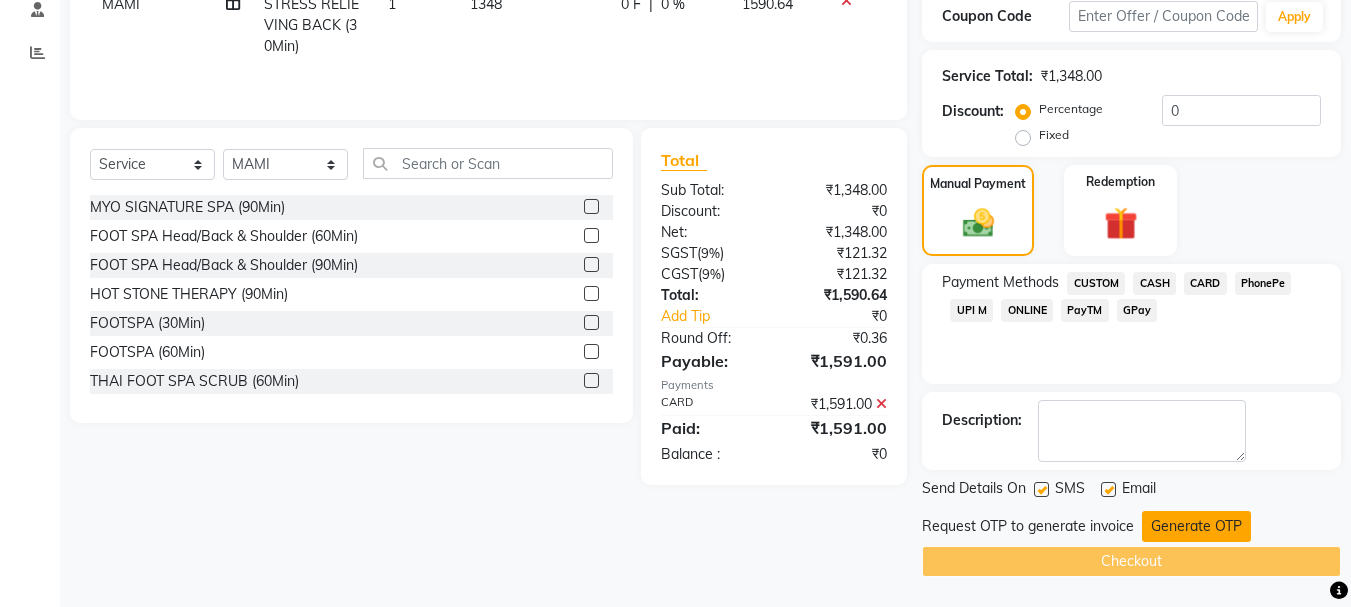 click on "Generate OTP" 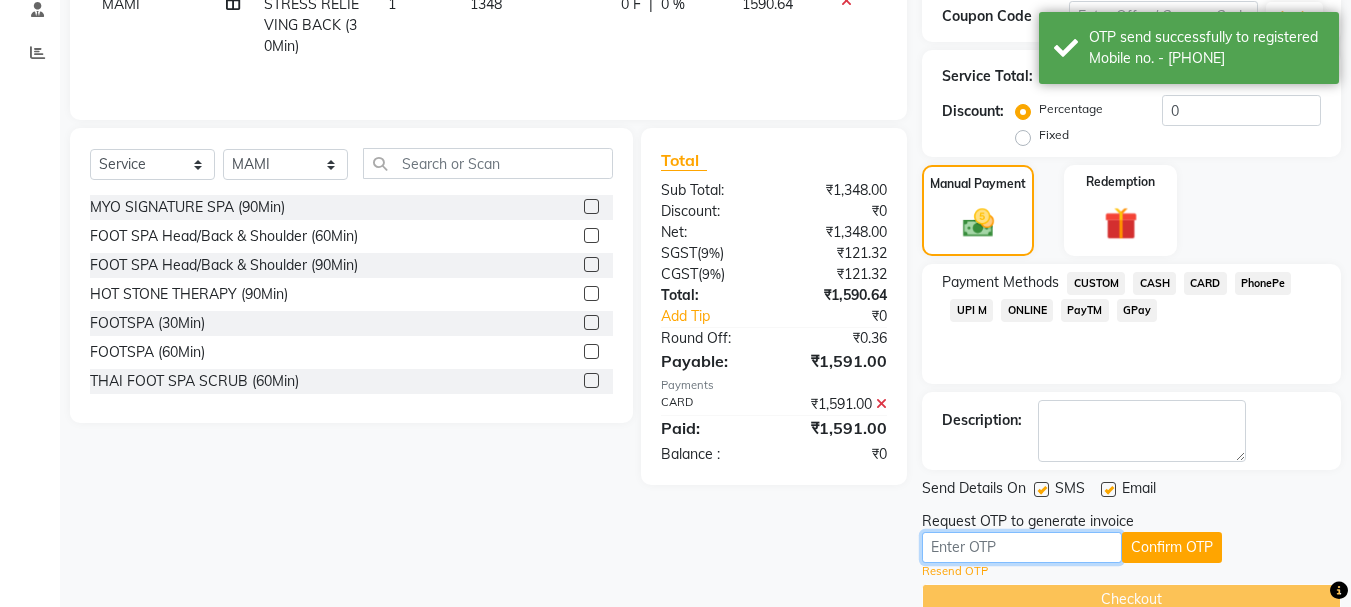 click at bounding box center (1022, 547) 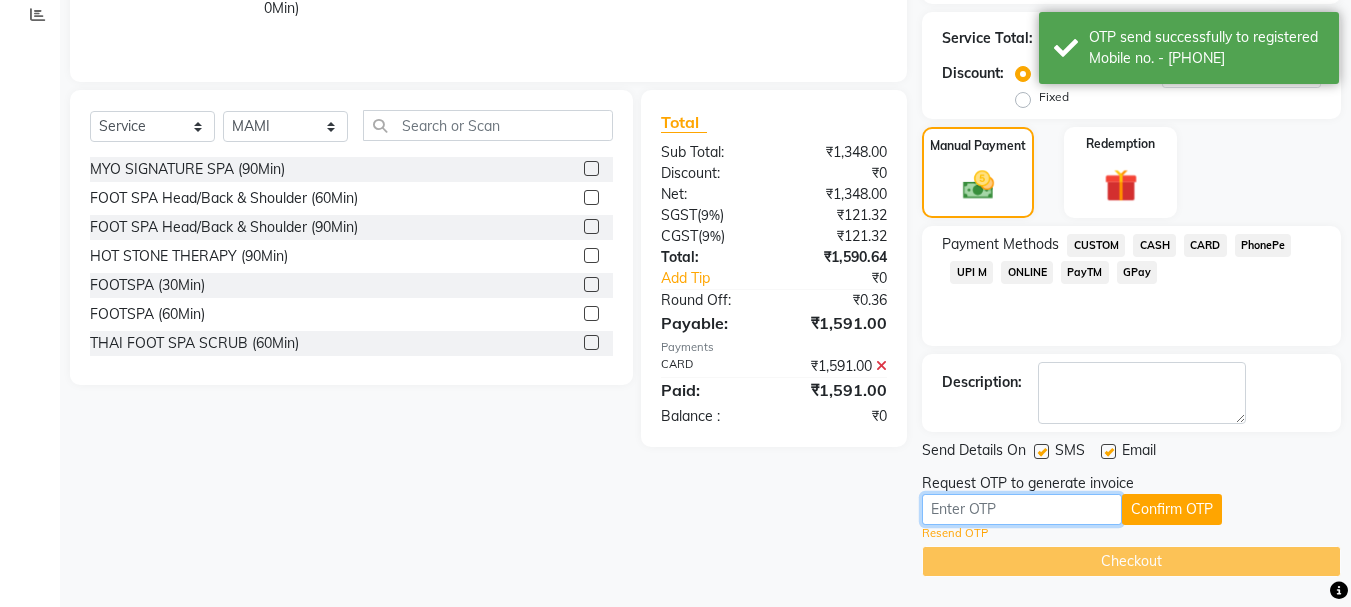 click at bounding box center [1022, 509] 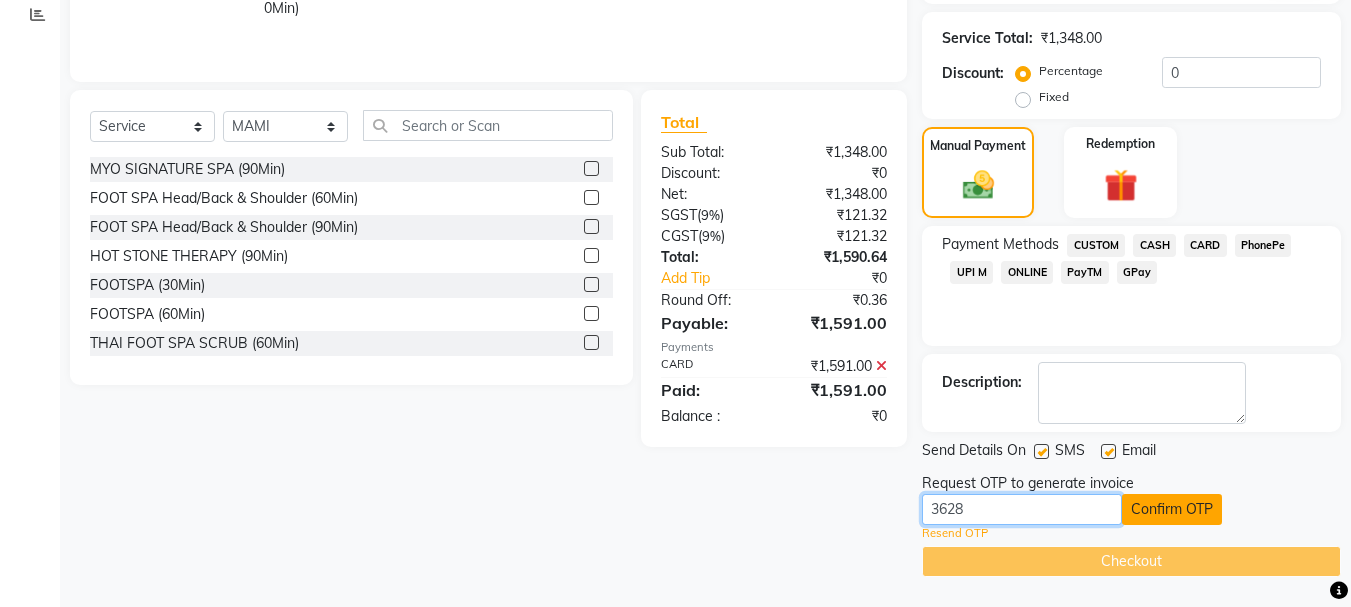 type on "3628" 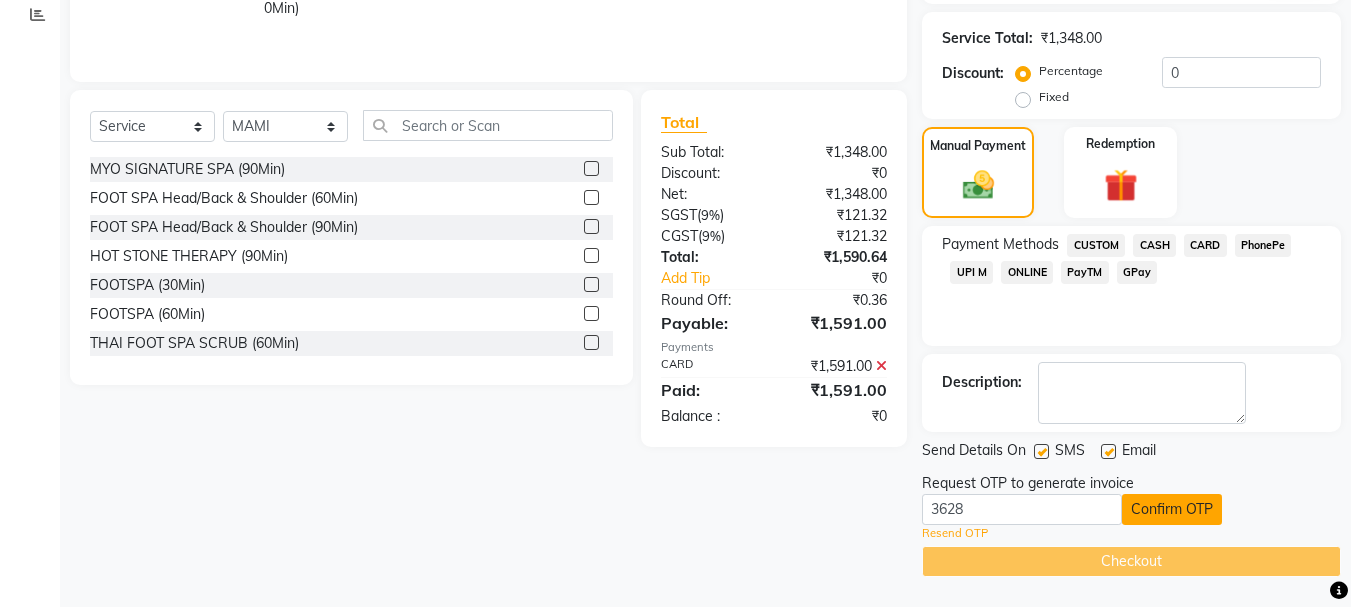 click on "Confirm OTP" 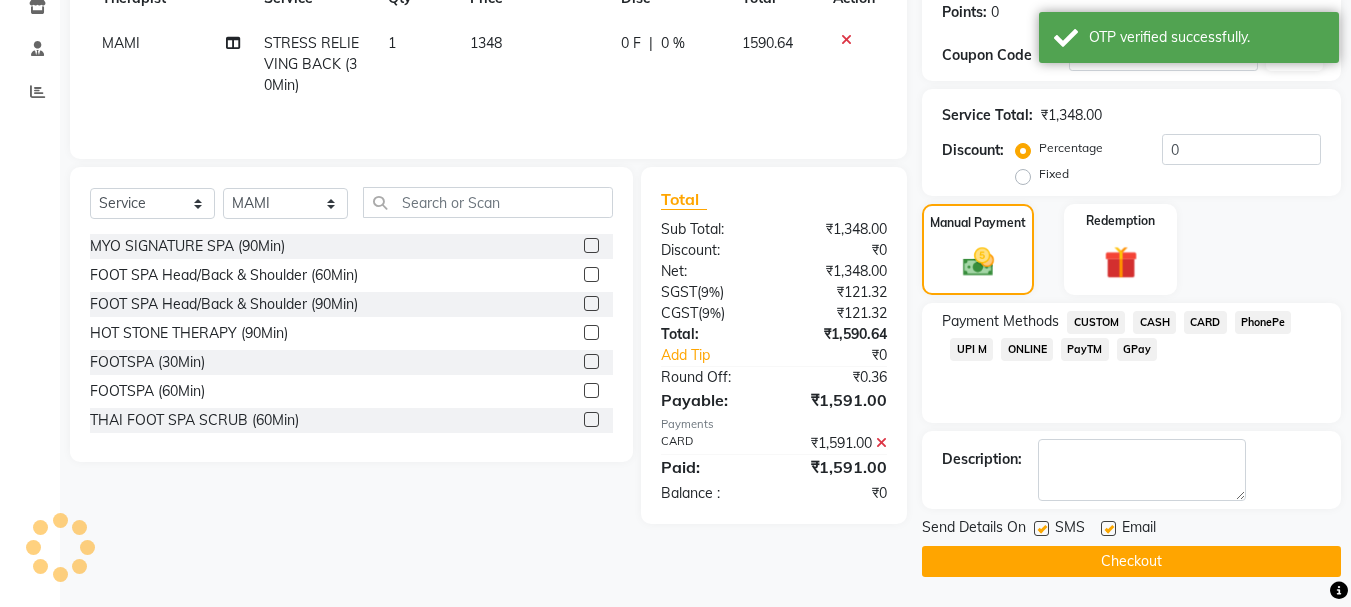 scroll, scrollTop: 309, scrollLeft: 0, axis: vertical 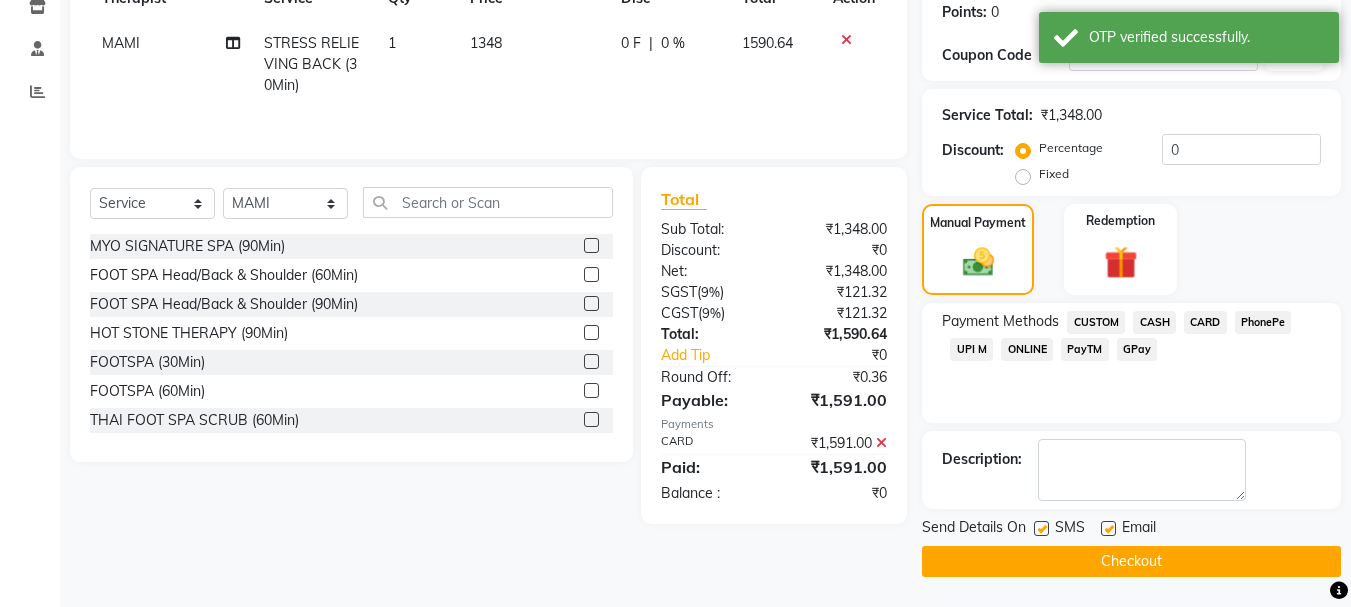 click on "Checkout" 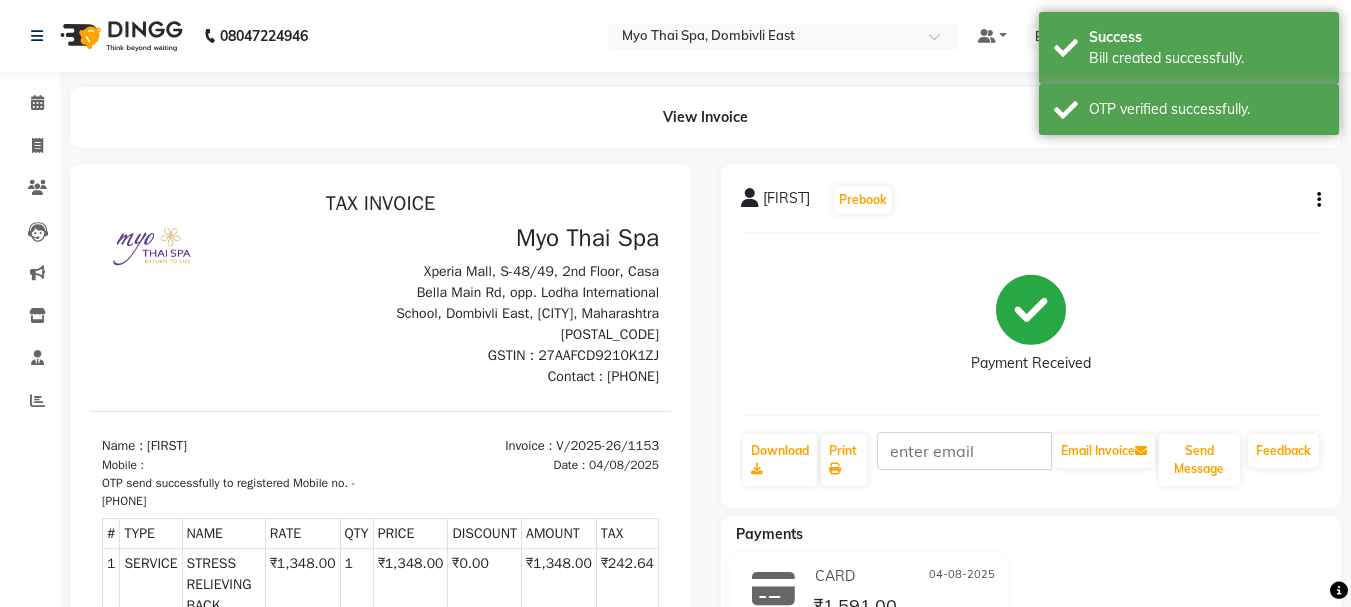 scroll, scrollTop: 0, scrollLeft: 0, axis: both 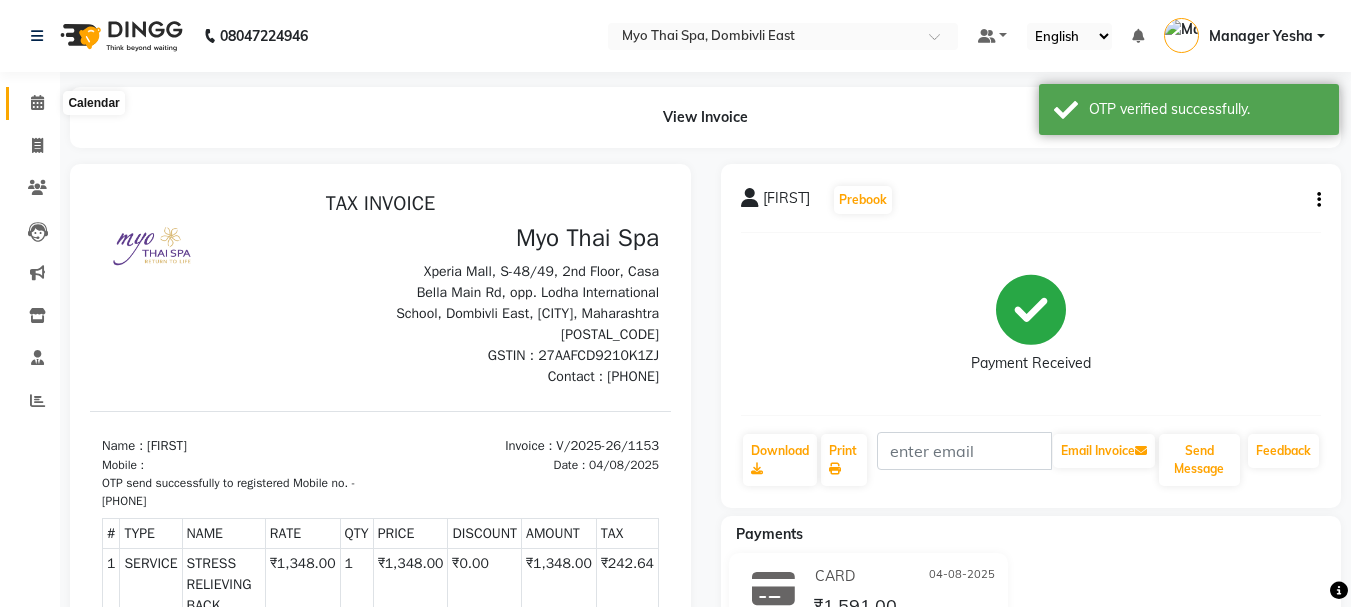click 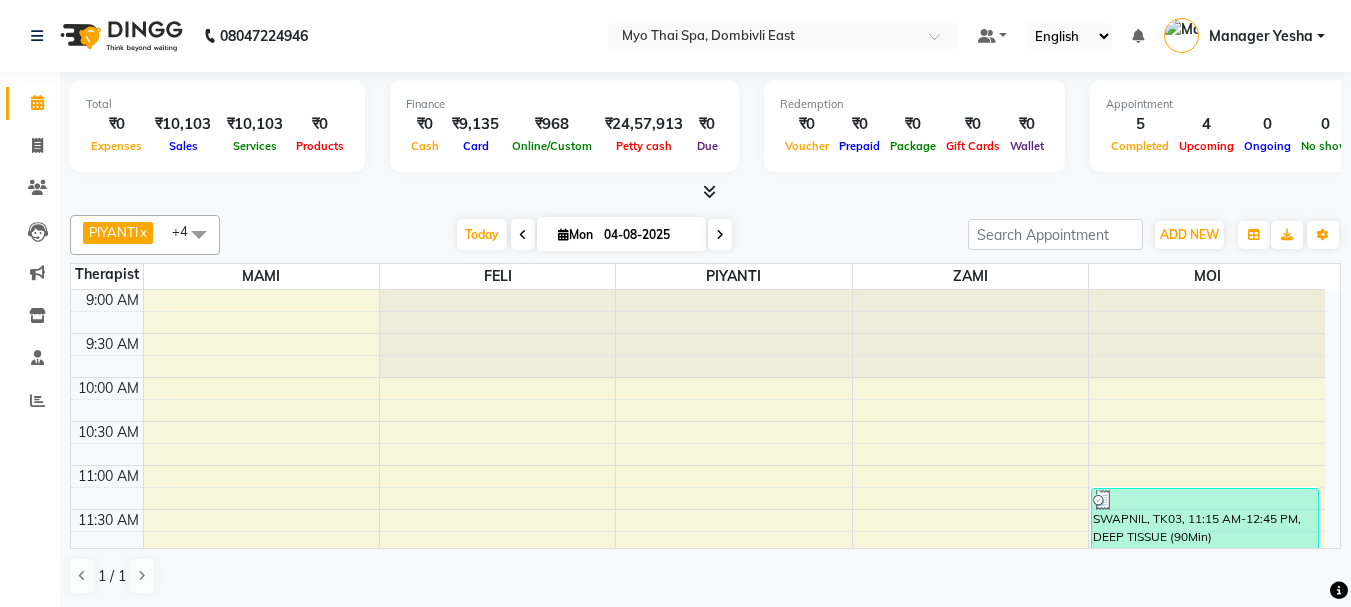 click at bounding box center (720, 234) 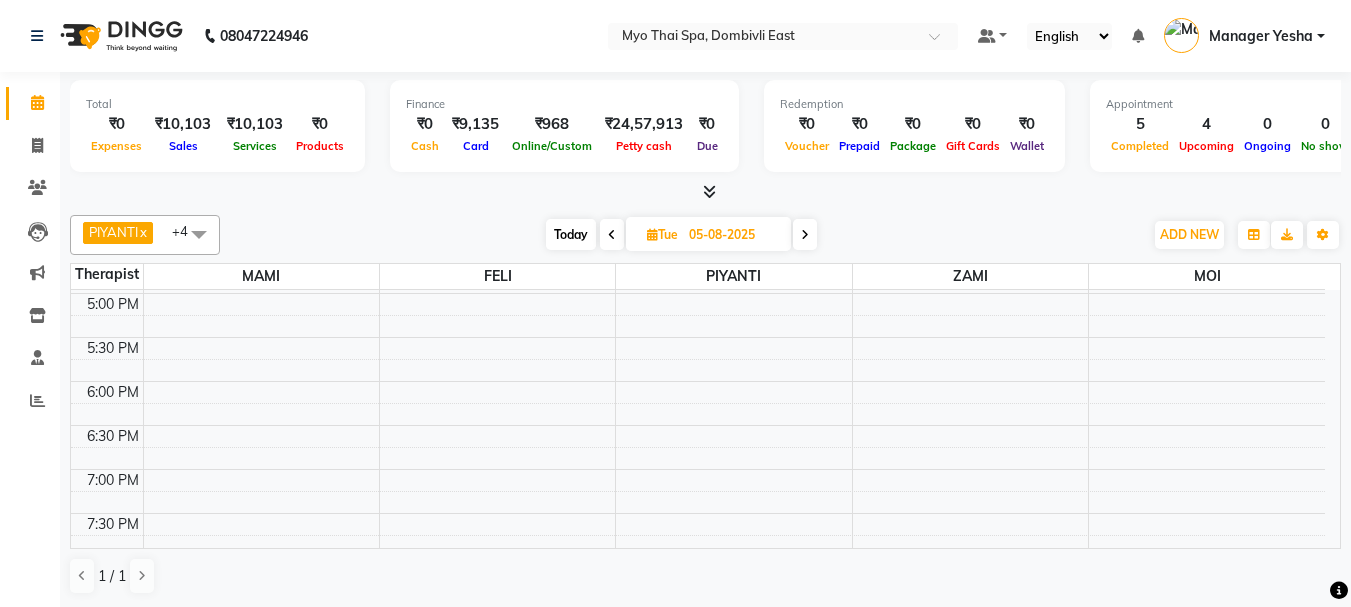 scroll, scrollTop: 973, scrollLeft: 0, axis: vertical 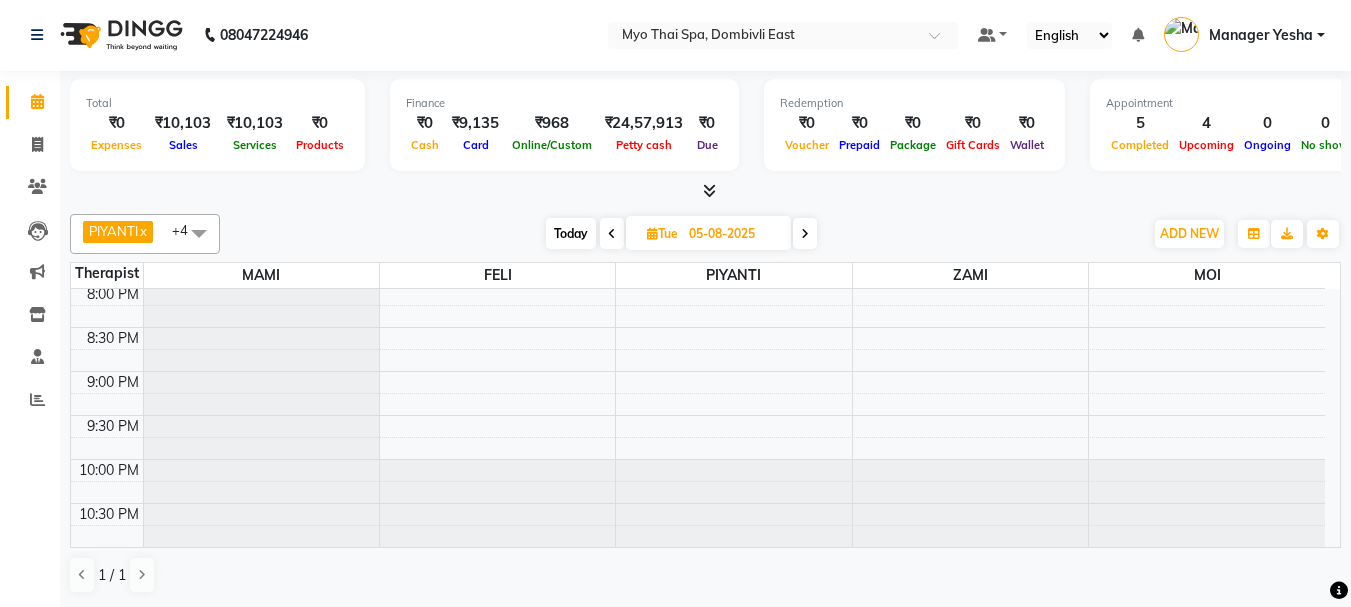 click at bounding box center [612, 233] 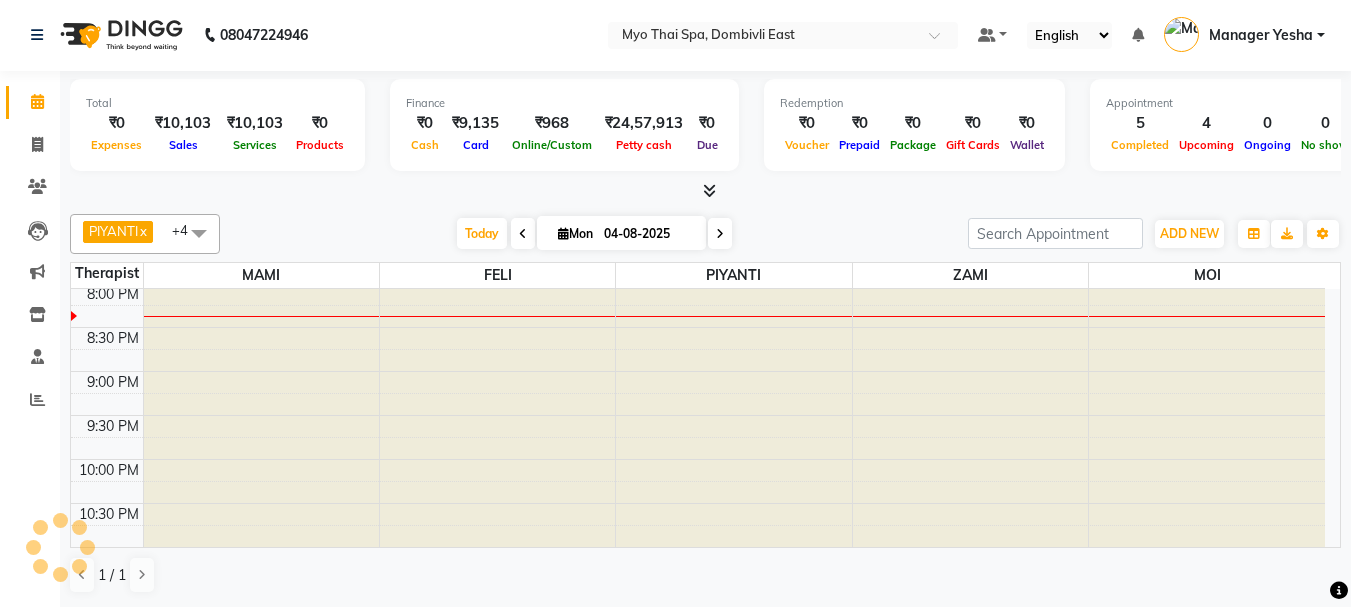 scroll, scrollTop: 969, scrollLeft: 0, axis: vertical 